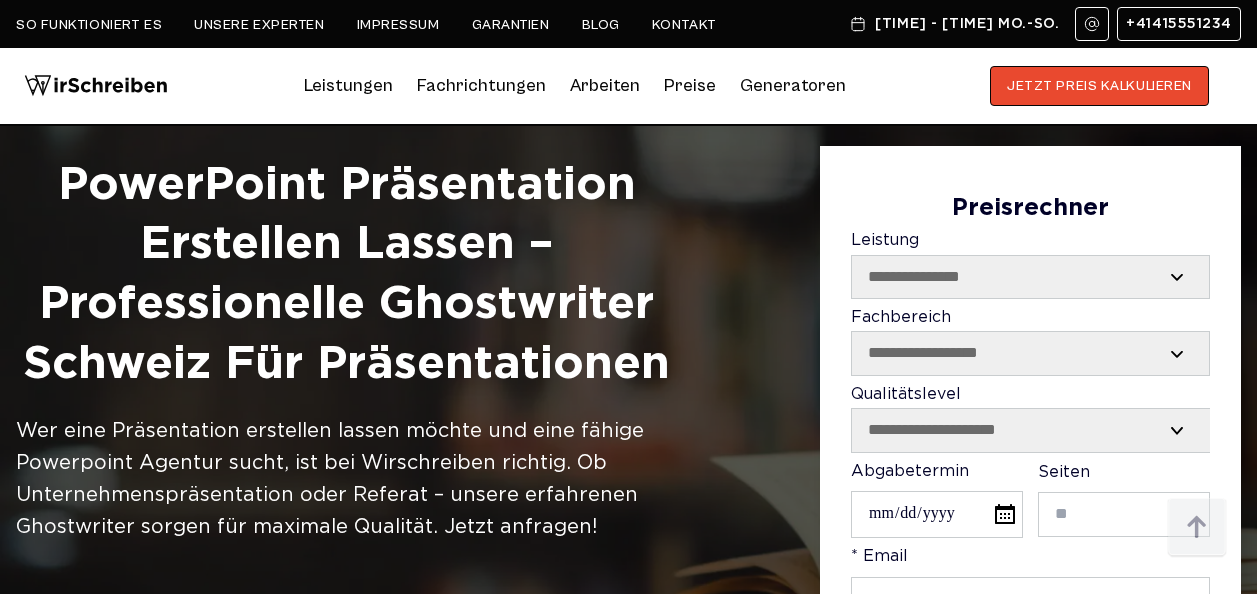 scroll, scrollTop: 0, scrollLeft: 0, axis: both 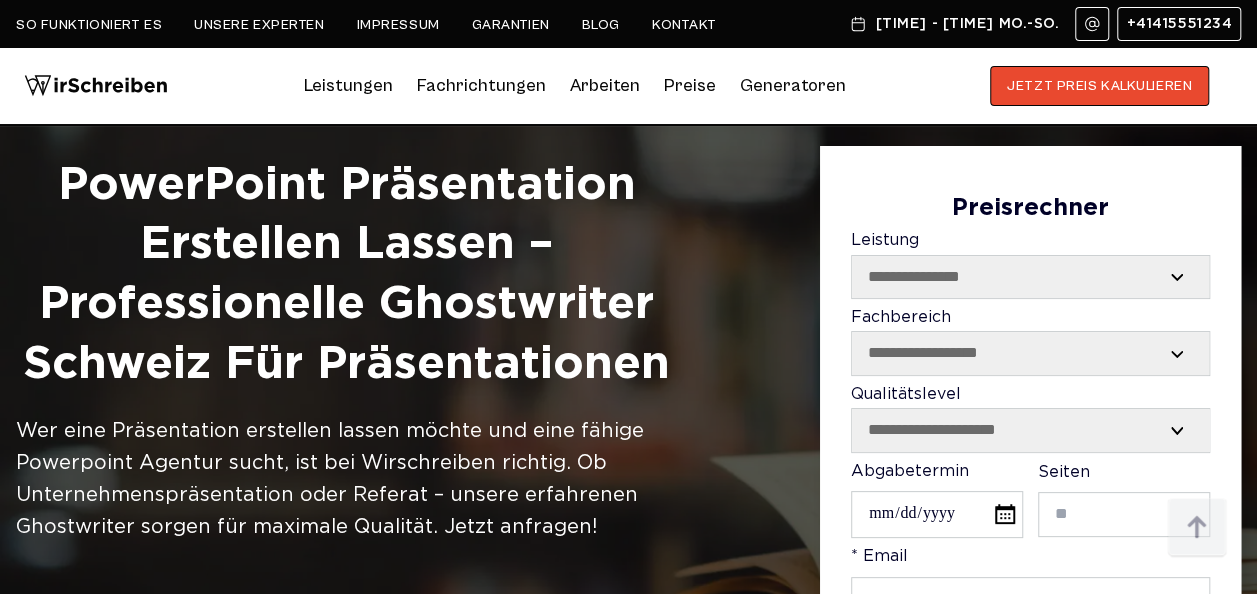 click on "**********" at bounding box center [1030, 277] 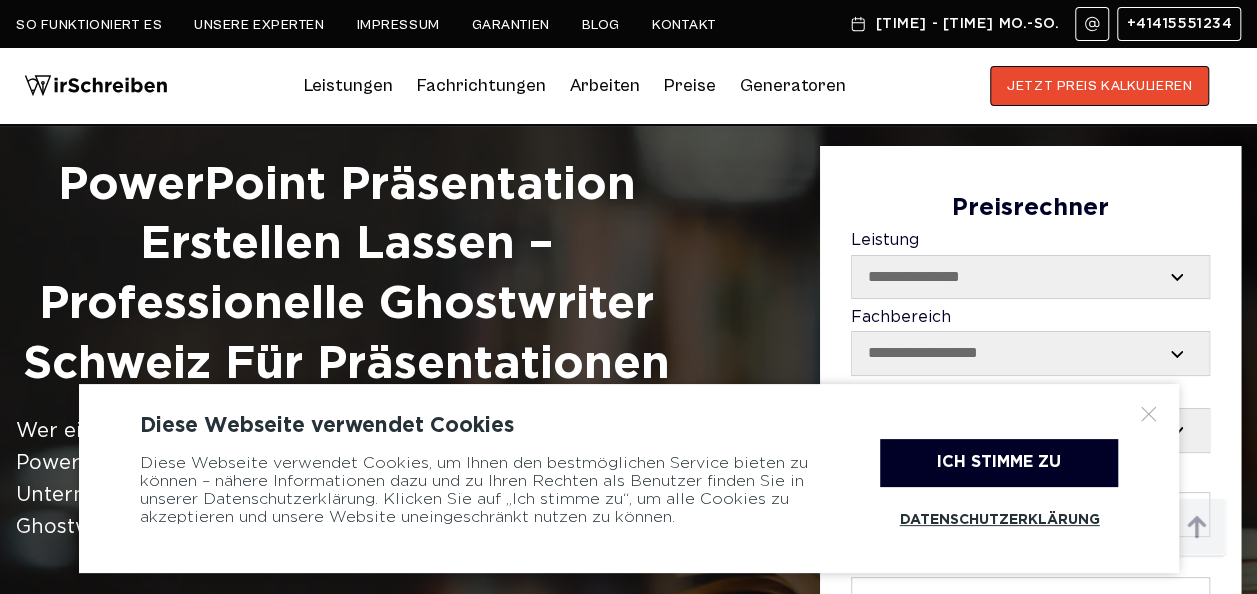 click on "**********" at bounding box center [1030, 277] 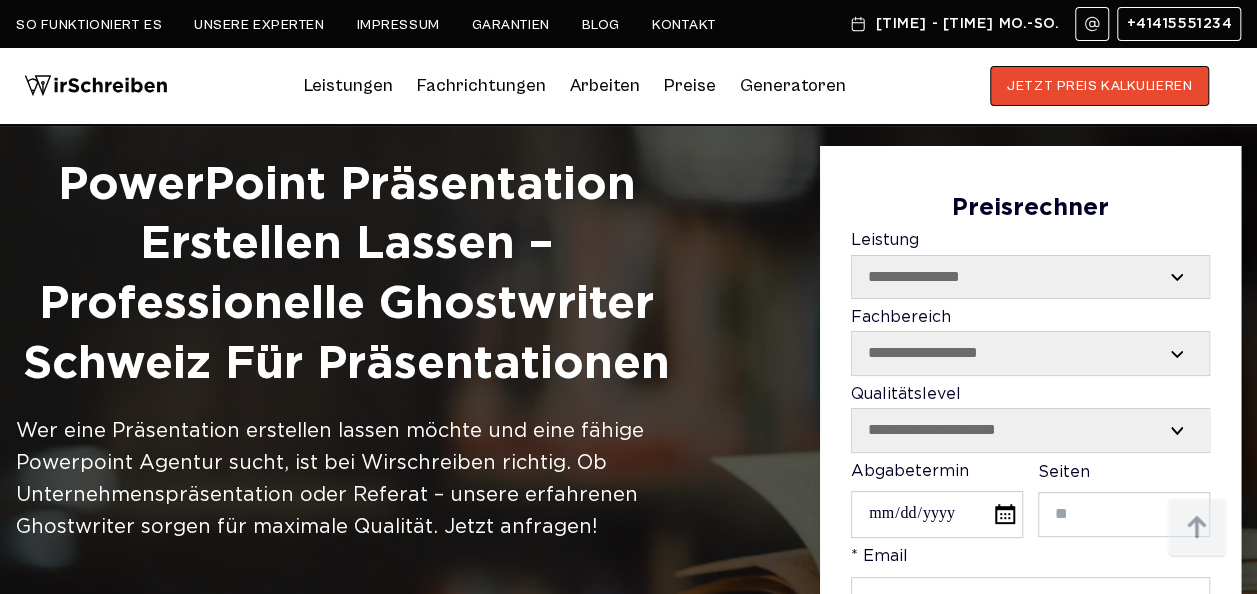 click on "**********" at bounding box center (1031, 430) 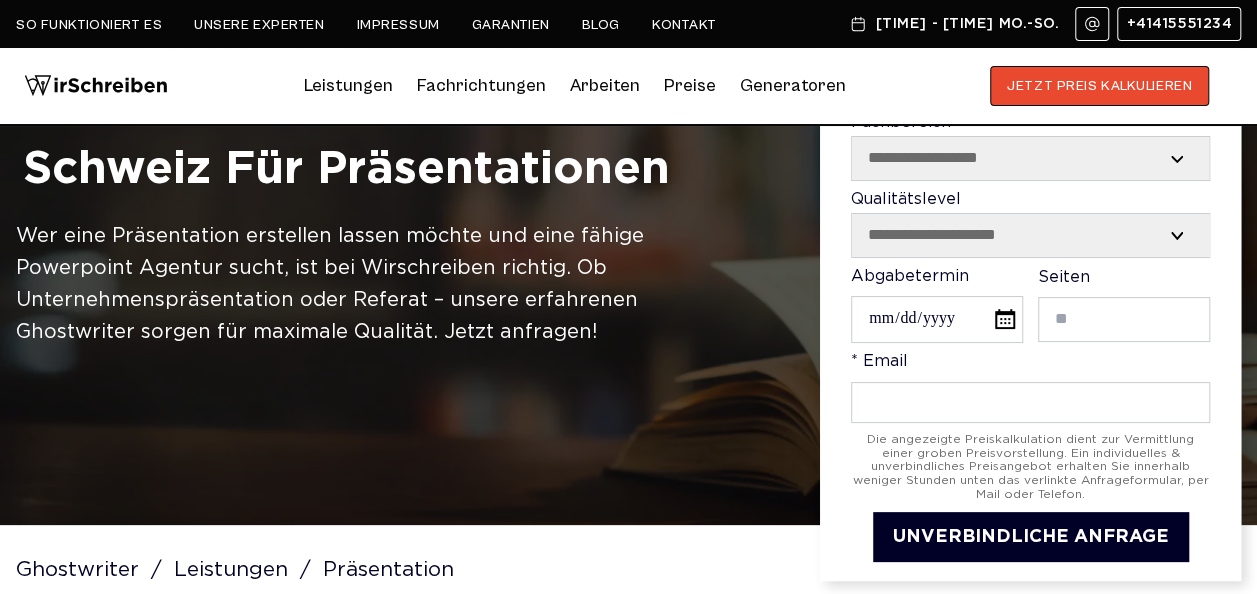 scroll, scrollTop: 100, scrollLeft: 0, axis: vertical 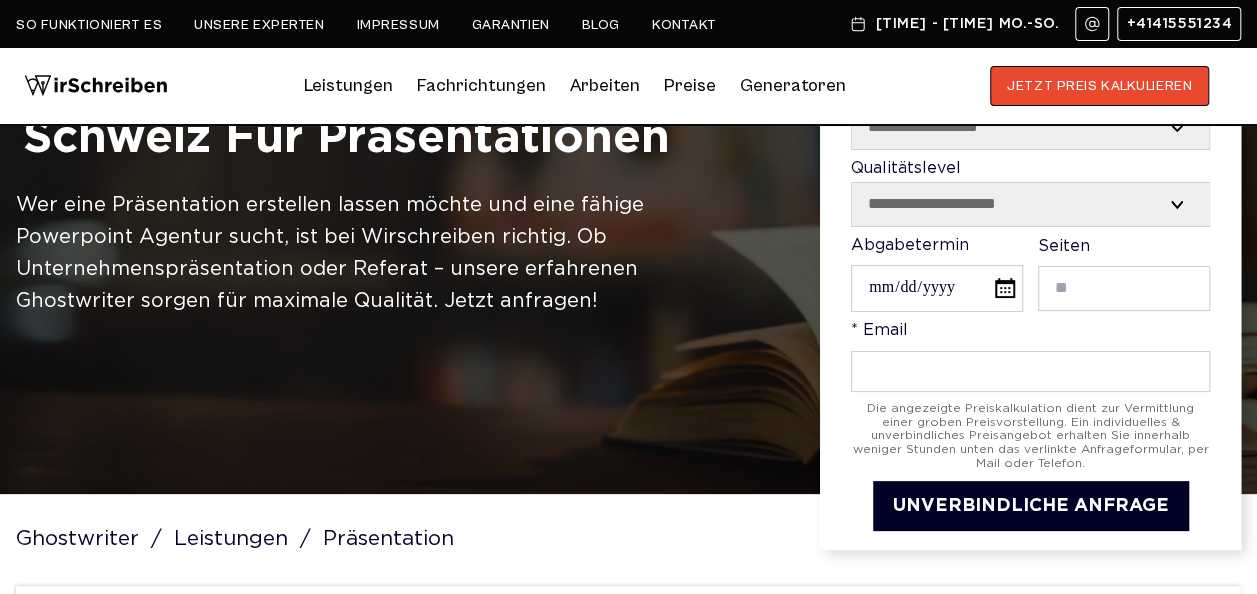 click on "**********" at bounding box center (1031, 204) 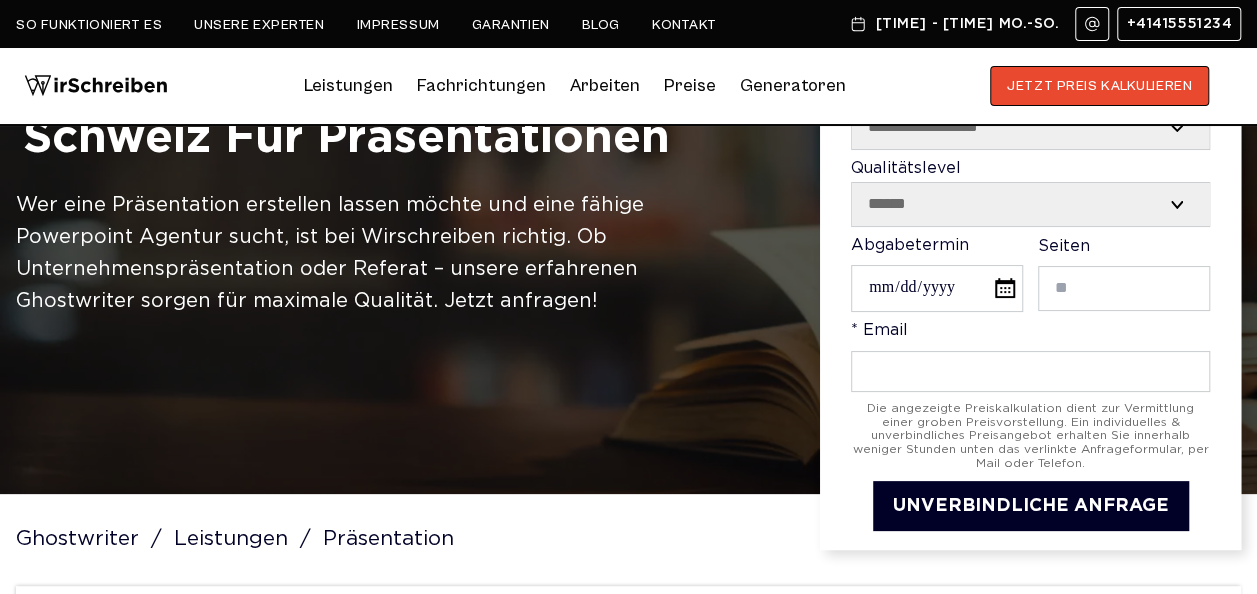click on "**********" at bounding box center [1031, 204] 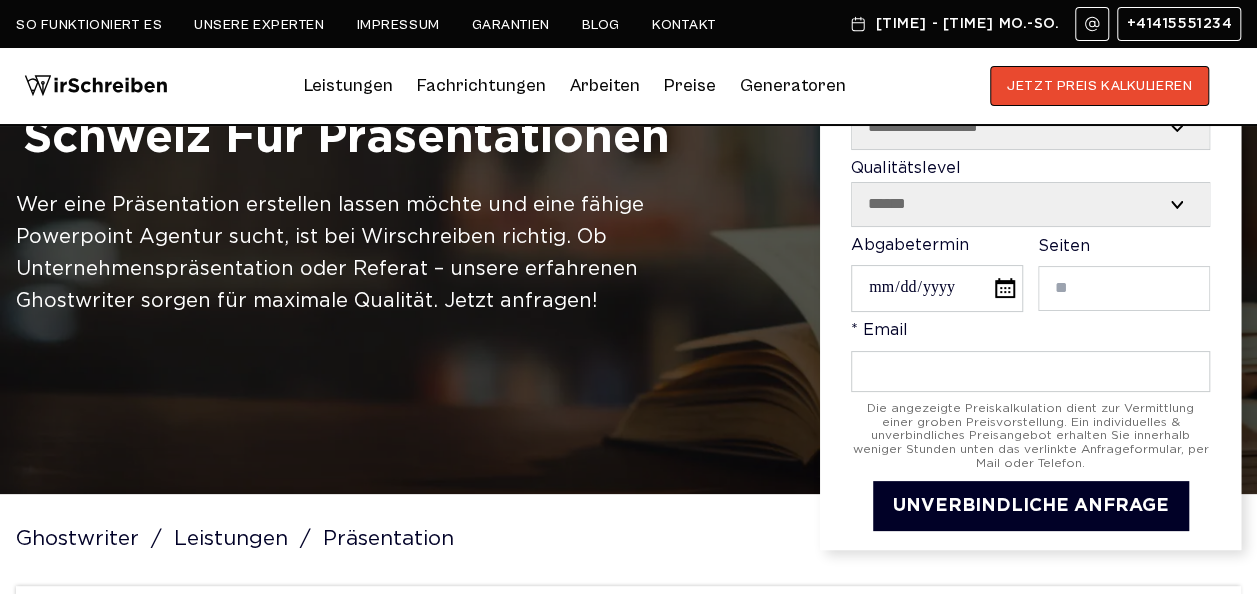 click at bounding box center [1124, 288] 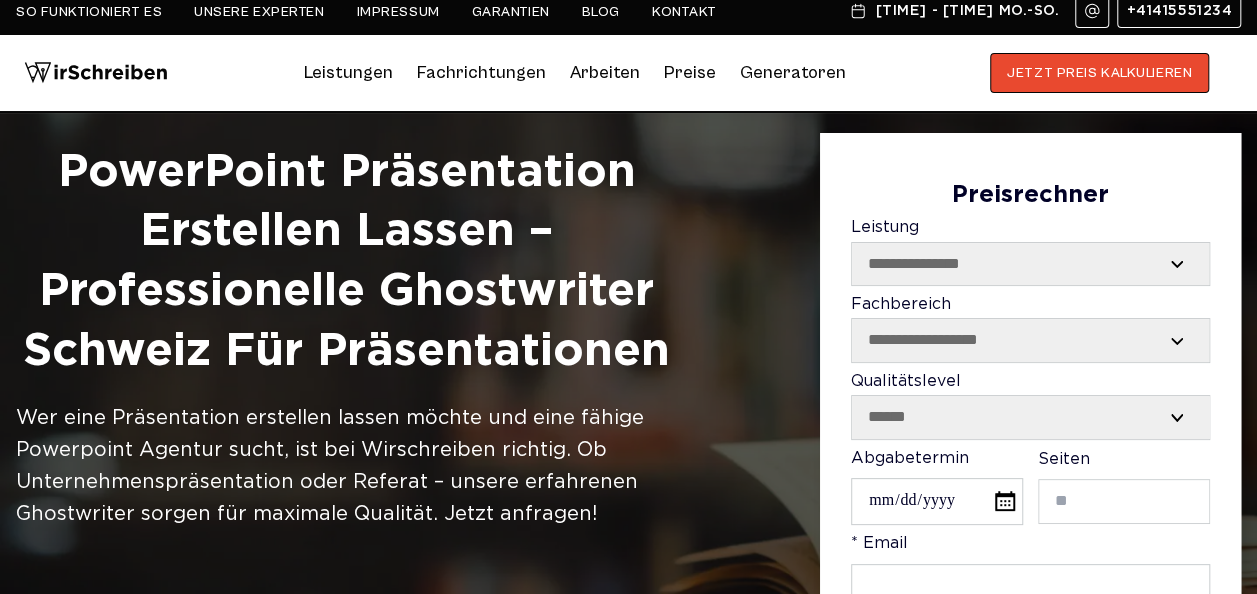 scroll, scrollTop: 0, scrollLeft: 0, axis: both 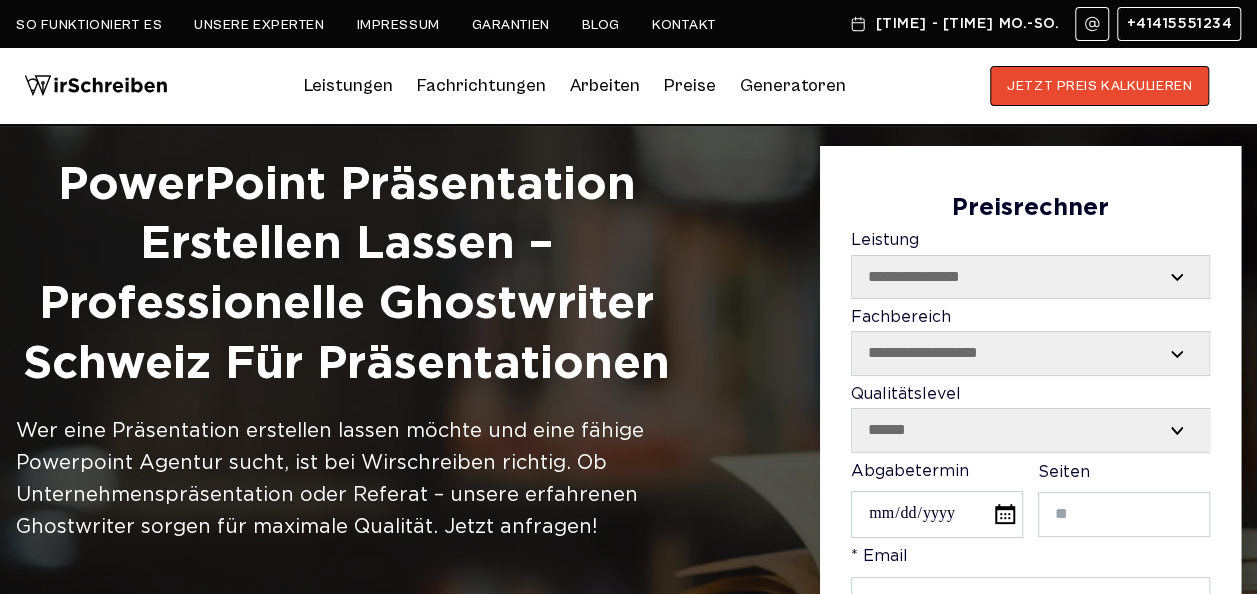 click on "**********" at bounding box center (1030, 277) 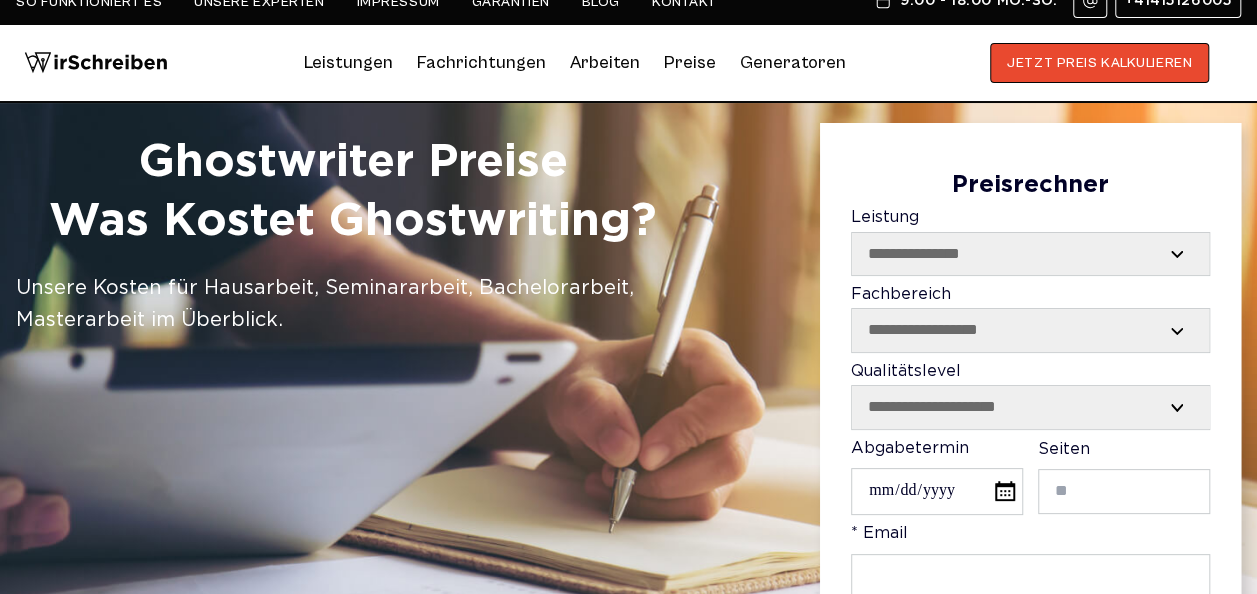 scroll, scrollTop: 0, scrollLeft: 0, axis: both 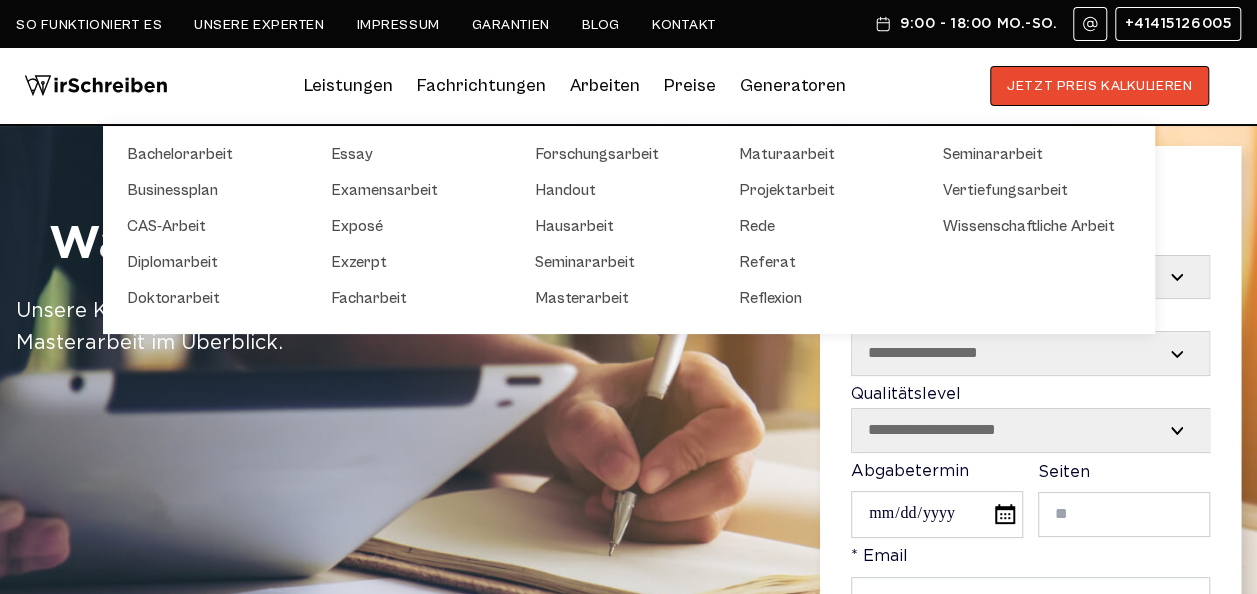 click on "Arbeiten
Bachelorarbeit
Businessplan
CAS-Arbeit
Diplomarbeit
Doktorarbeit
Essay
Examensarbeit
Exposé
Exzerpt
Facharbeit
Forschungsarbeit
Handout
Hausarbeit
Seminararbeit
Masterarbeit
Maturaarbeit
Projektarbeit
Rede
Referat
Reflexion
Seminararbeit
Vertiefungsarbeit
Wissenschaftliche Arbeit" at bounding box center (605, 86) 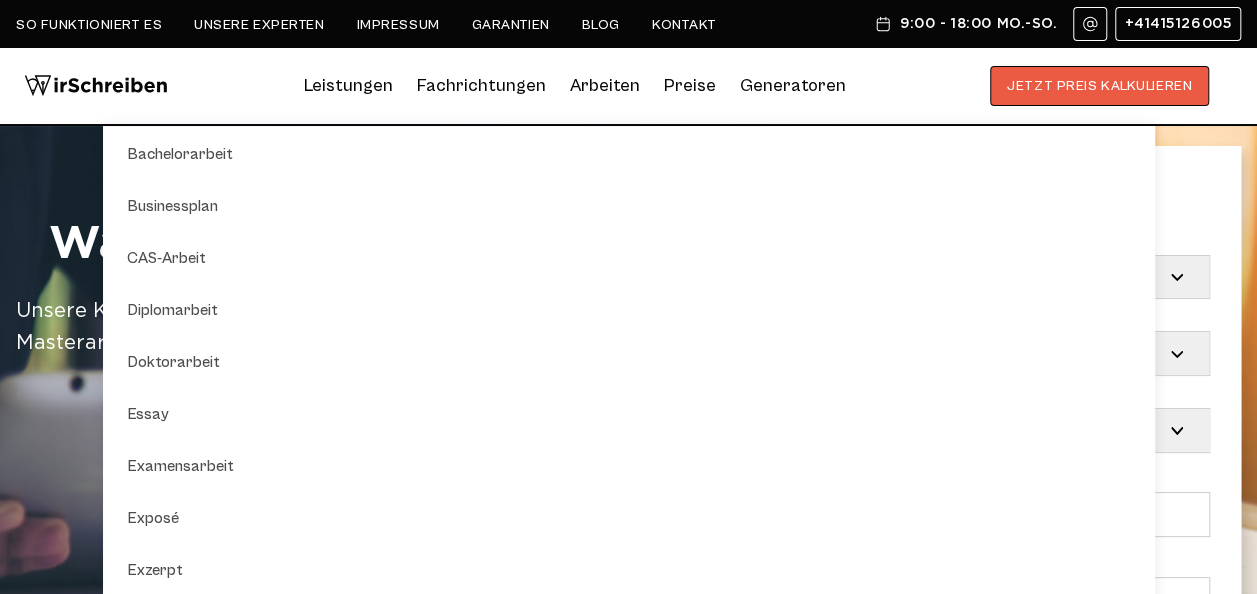 click on "JETZT PREIS KALKULIEREN" at bounding box center (1099, 86) 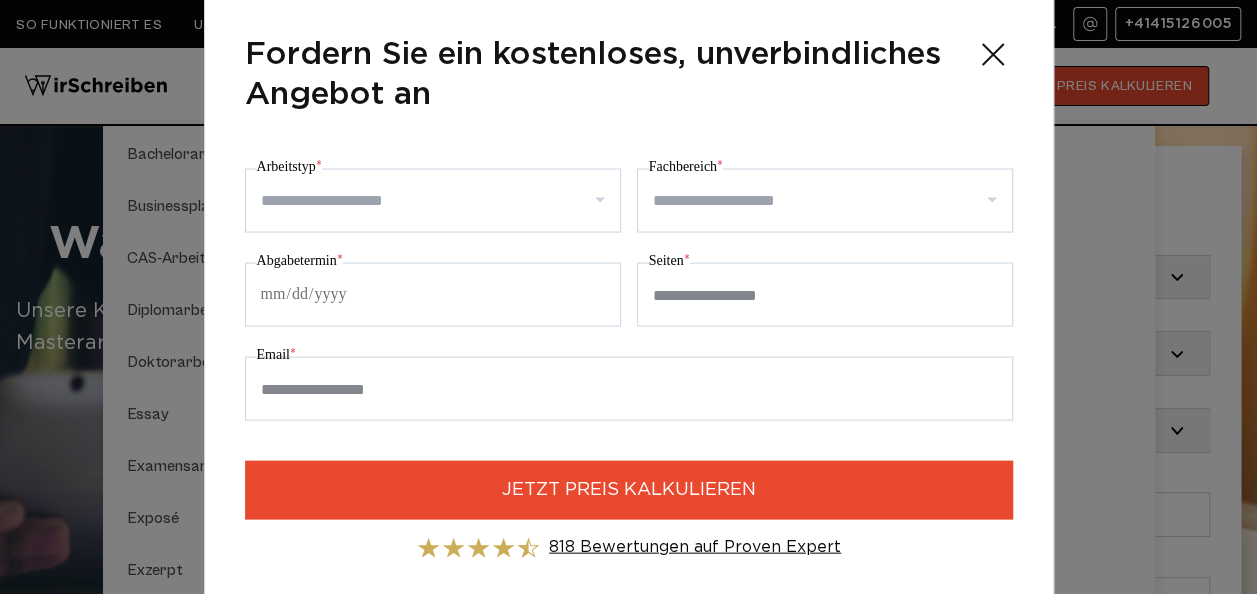 click on "Arbeitstyp  *" at bounding box center [440, 201] 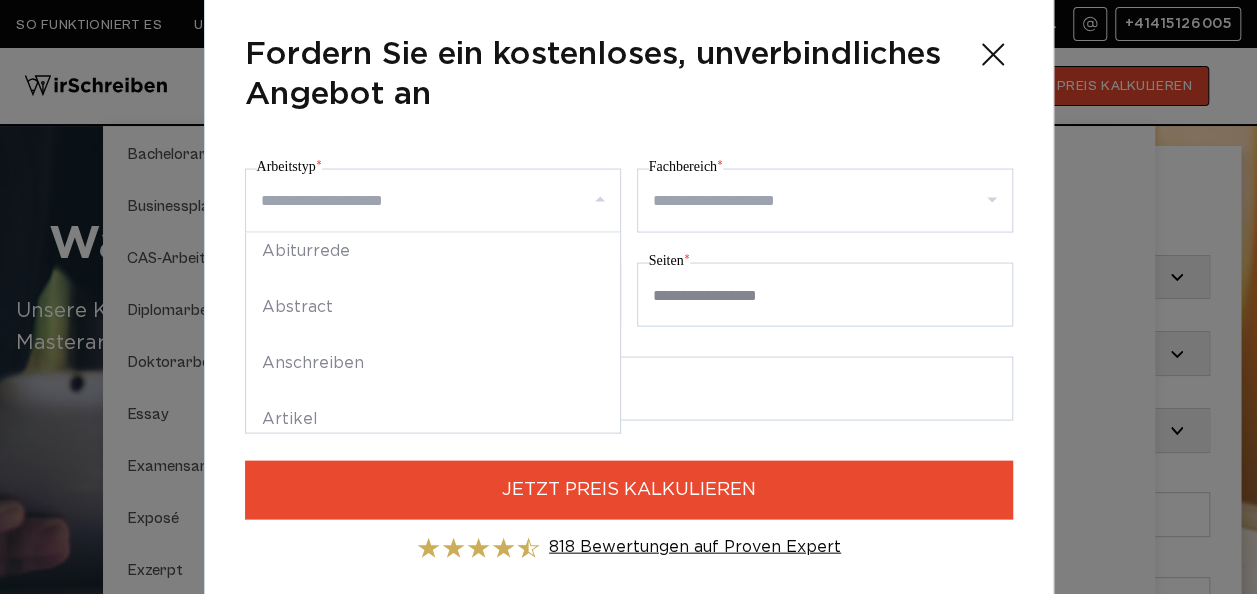scroll, scrollTop: 0, scrollLeft: 0, axis: both 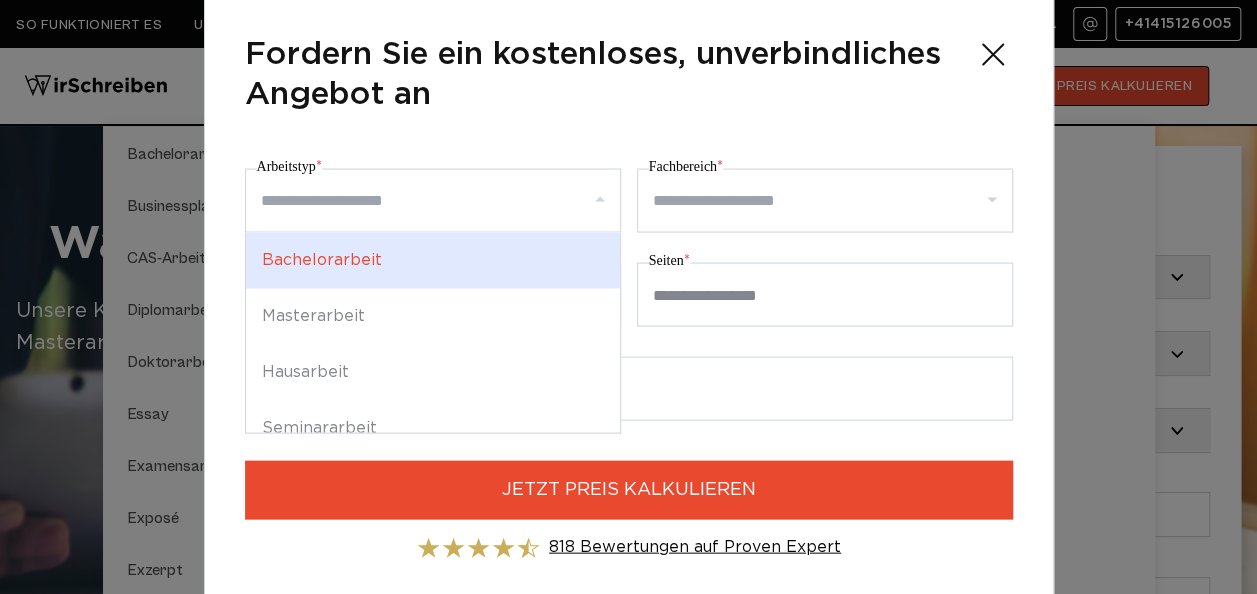 click on "Fachbereich  *" at bounding box center [832, 201] 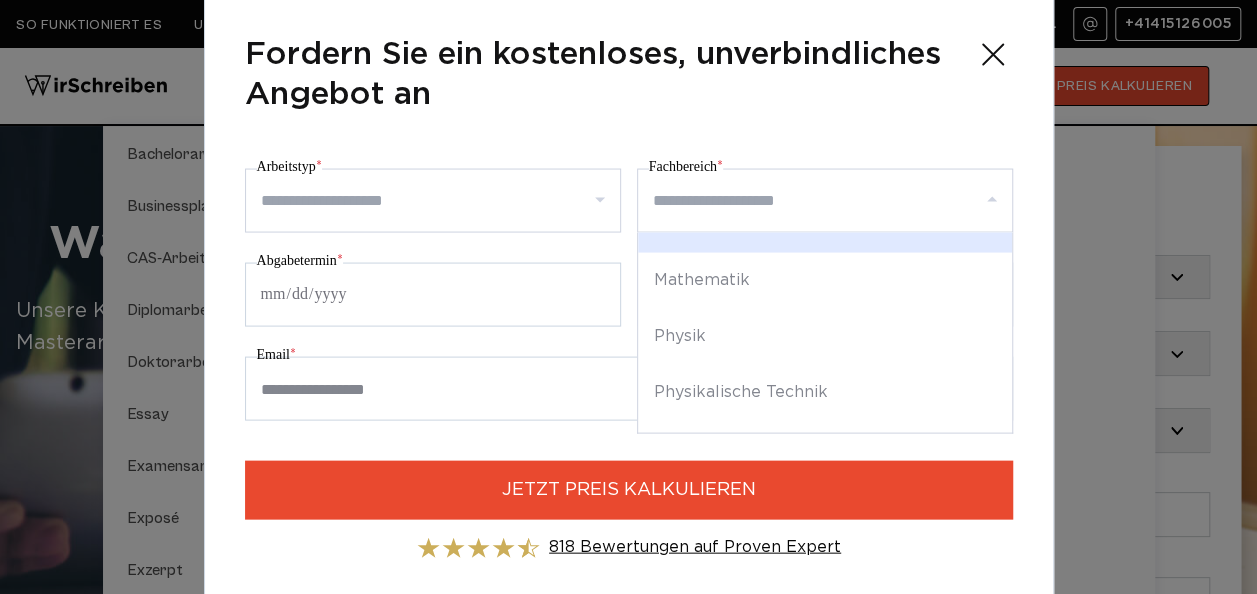 scroll, scrollTop: 2600, scrollLeft: 0, axis: vertical 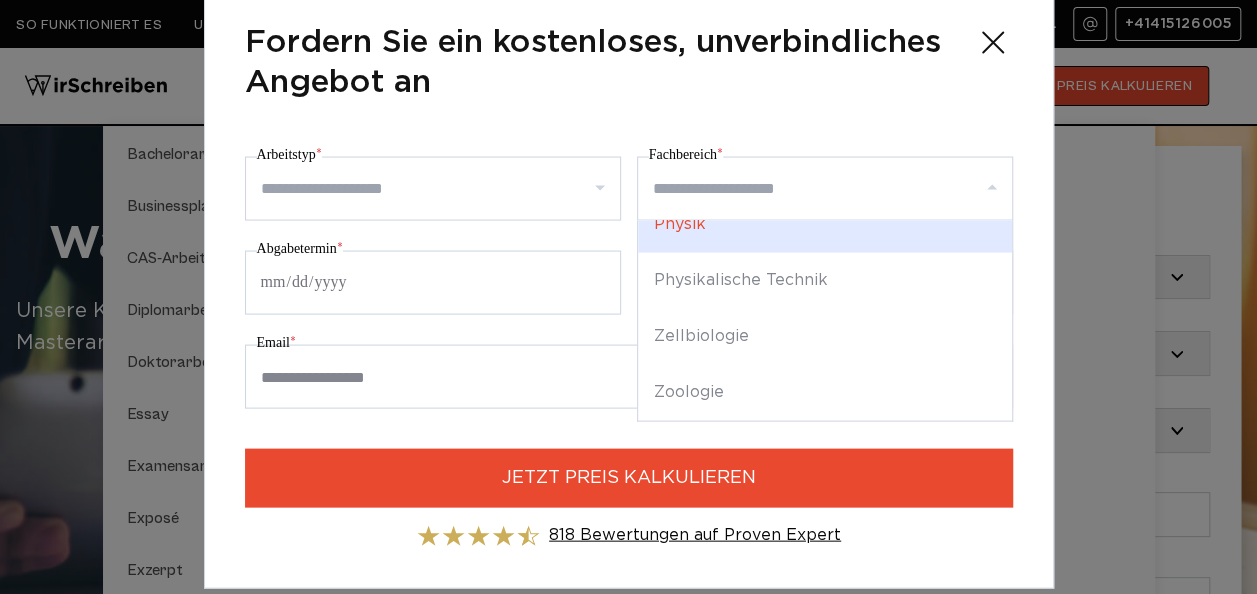 click on "Fachbereich  *" at bounding box center [832, 189] 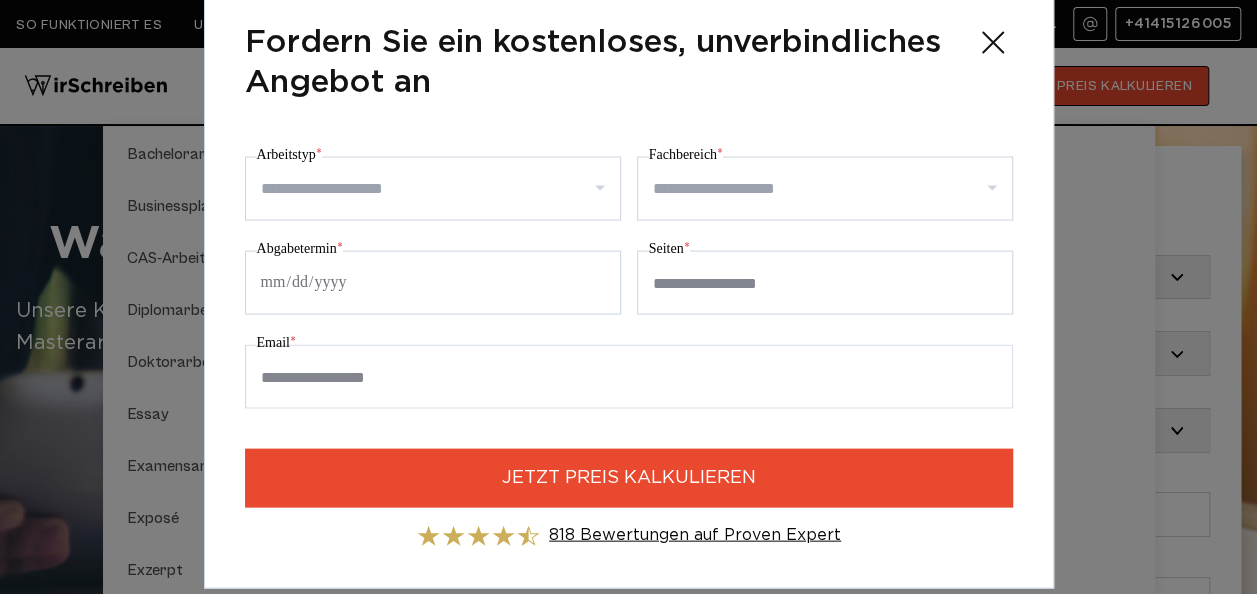 click on "Email  *" at bounding box center [629, 377] 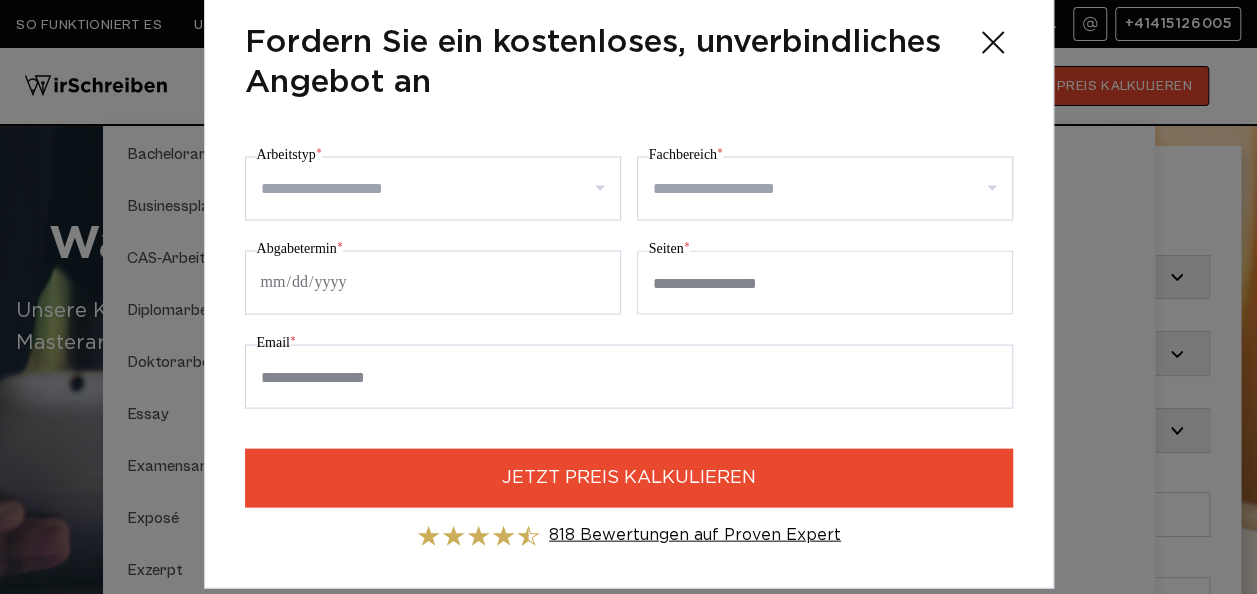 click on "Seiten  *" at bounding box center [825, 283] 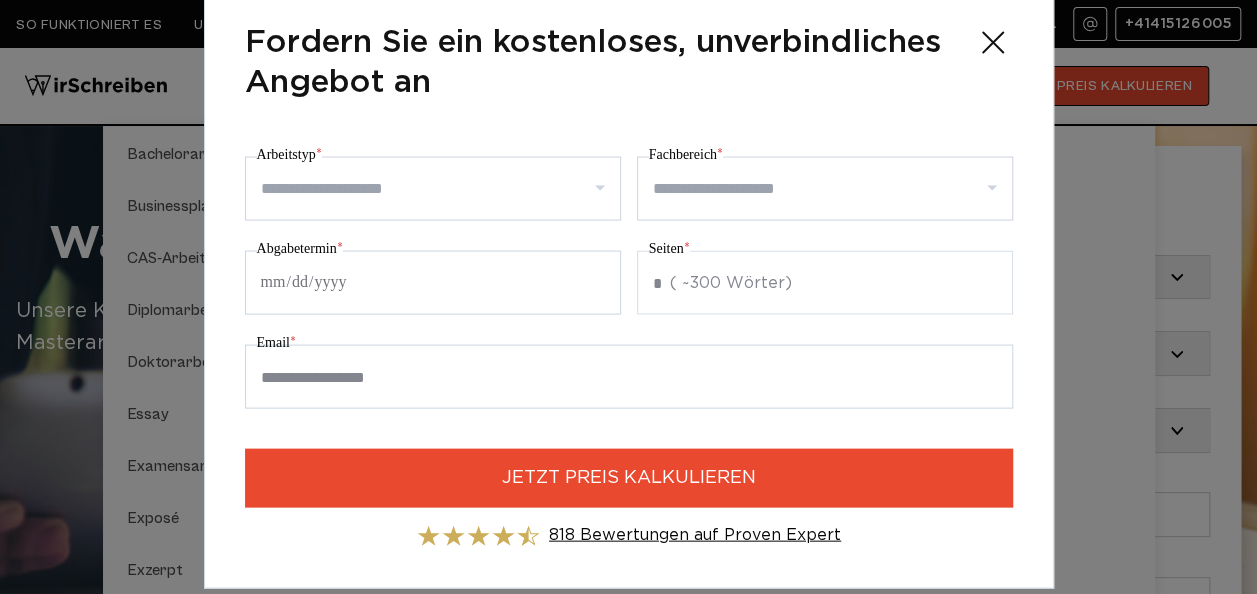 click on "*" at bounding box center [825, 283] 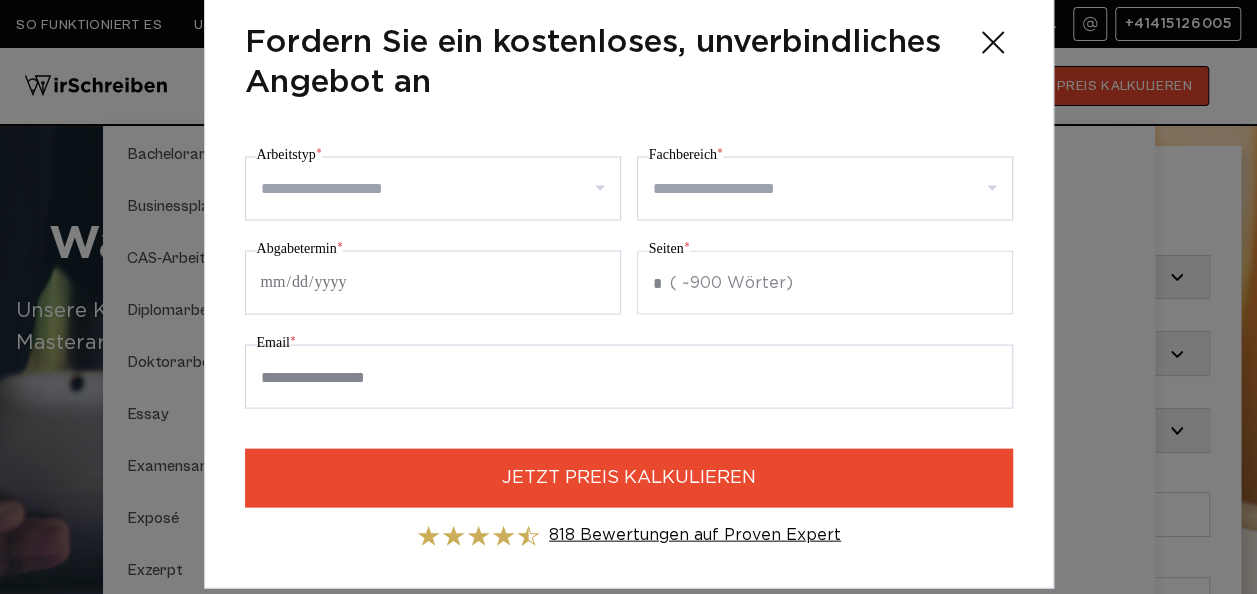 click on "*" at bounding box center (825, 283) 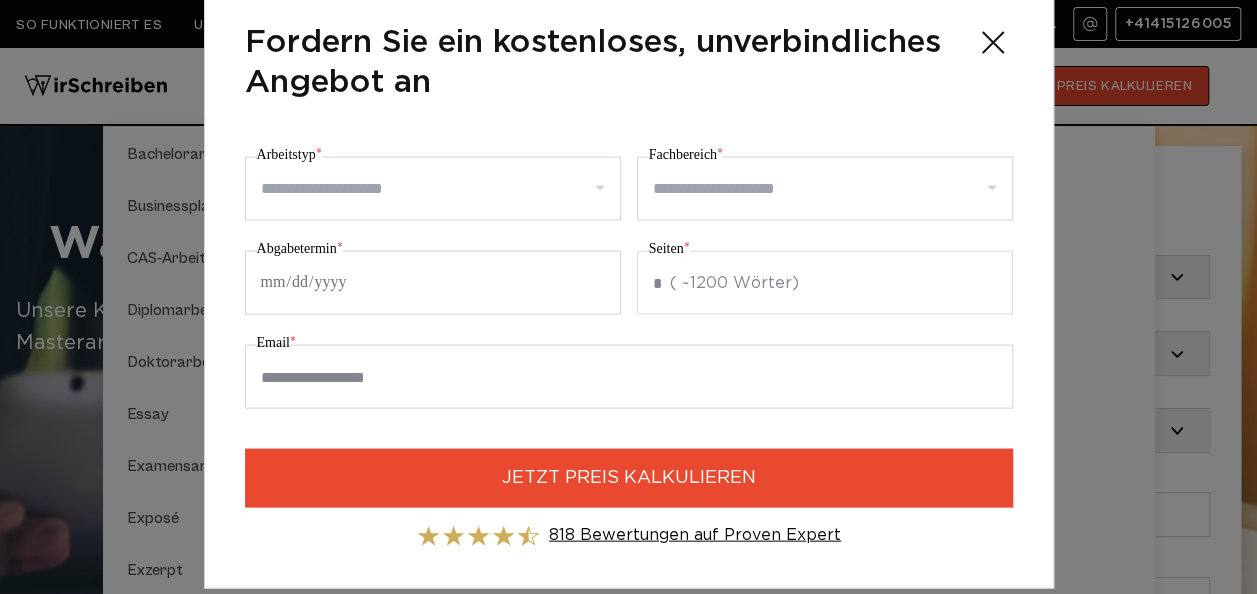 click on "*" at bounding box center (825, 283) 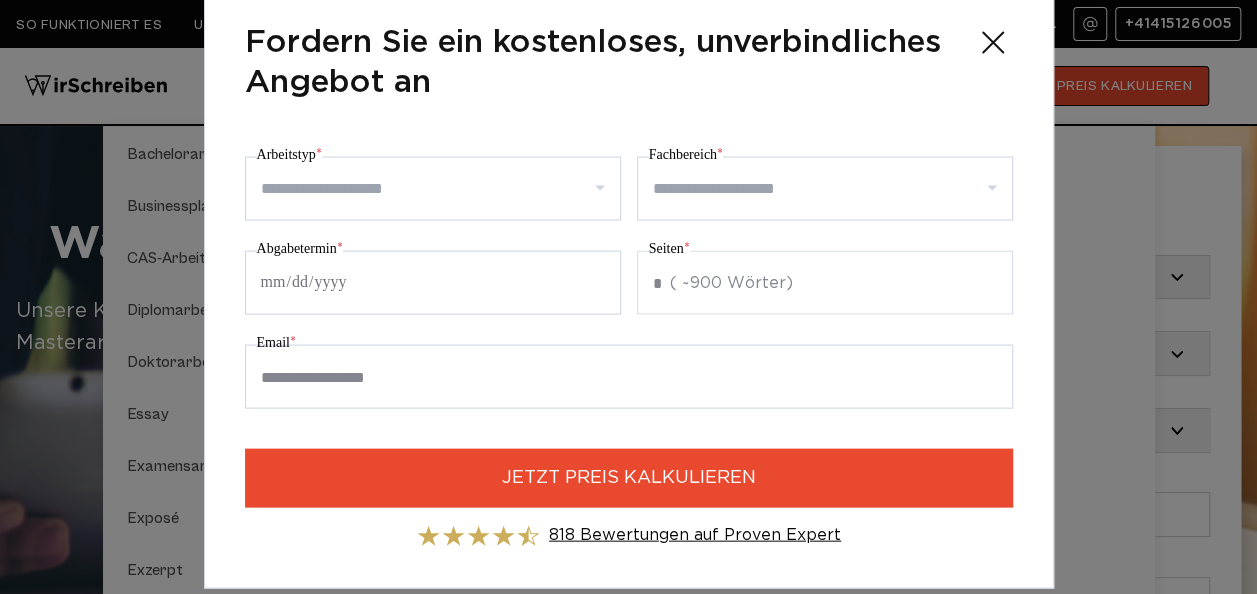 click on "*" at bounding box center (825, 283) 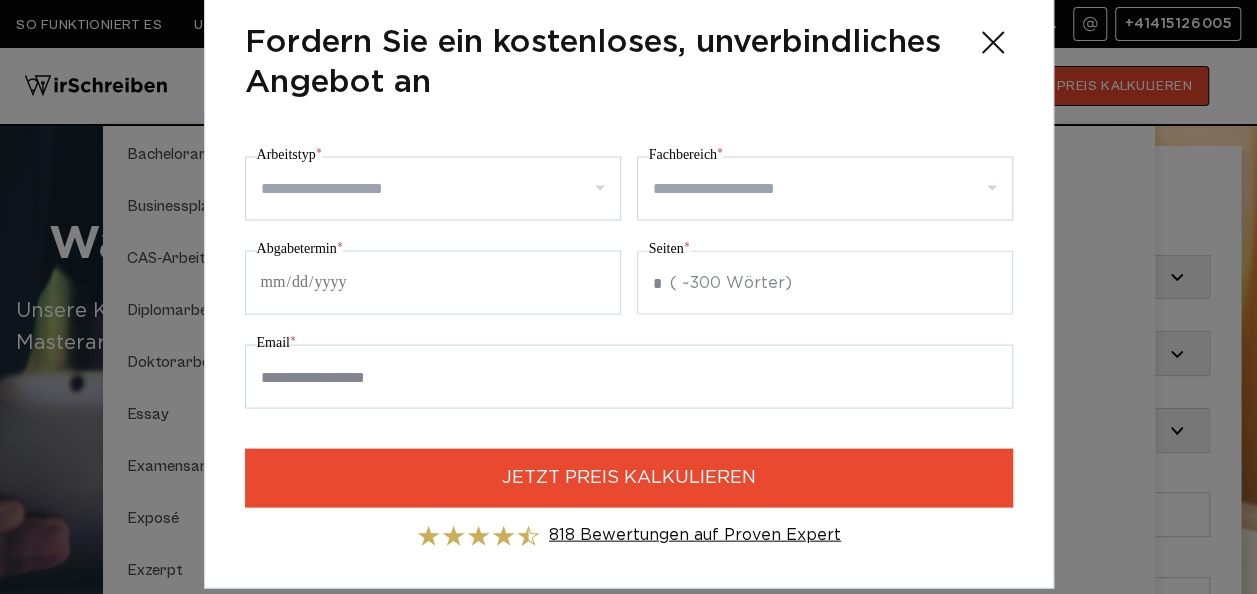 type on "*" 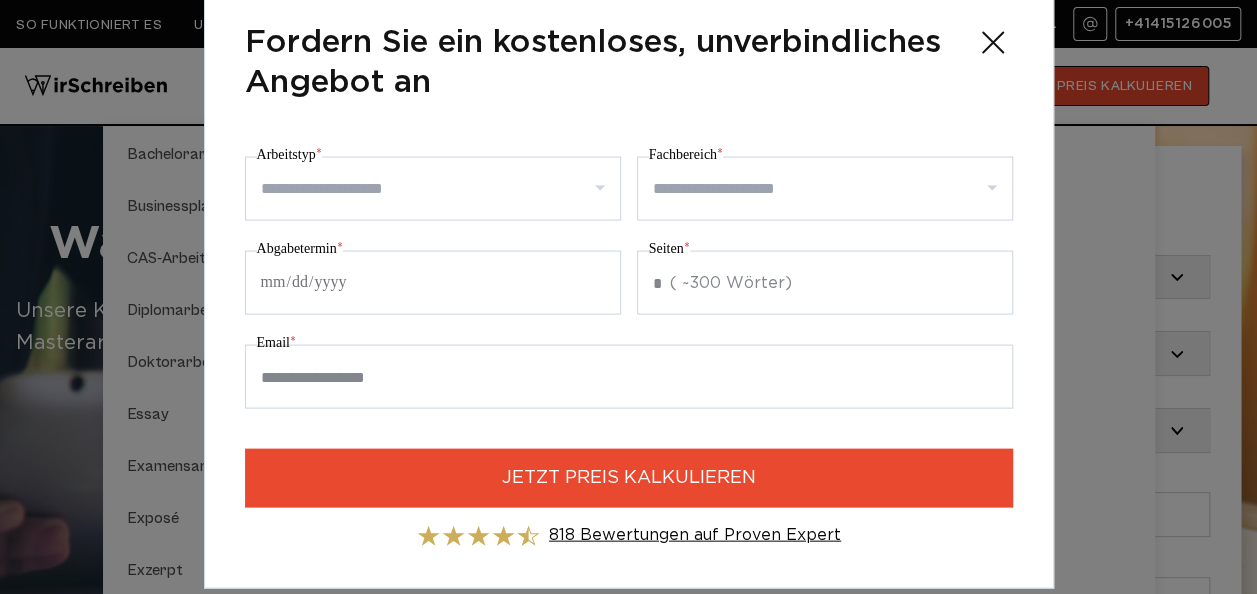 click at bounding box center [993, 43] 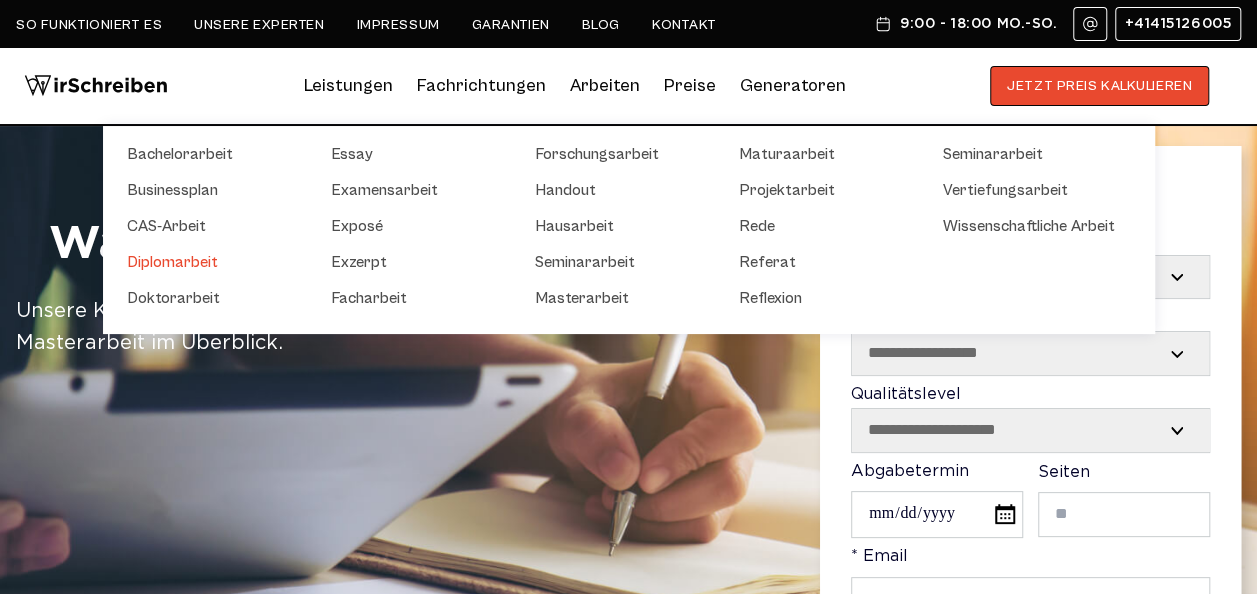 click on "Diplomarbeit" at bounding box center (227, 262) 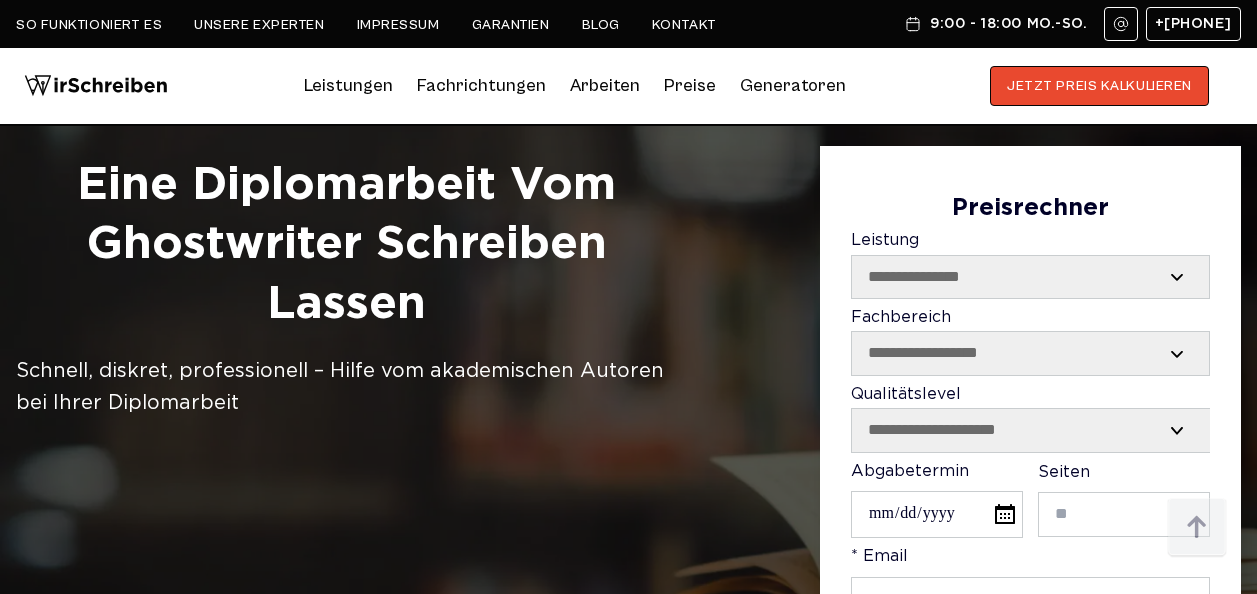 scroll, scrollTop: 0, scrollLeft: 0, axis: both 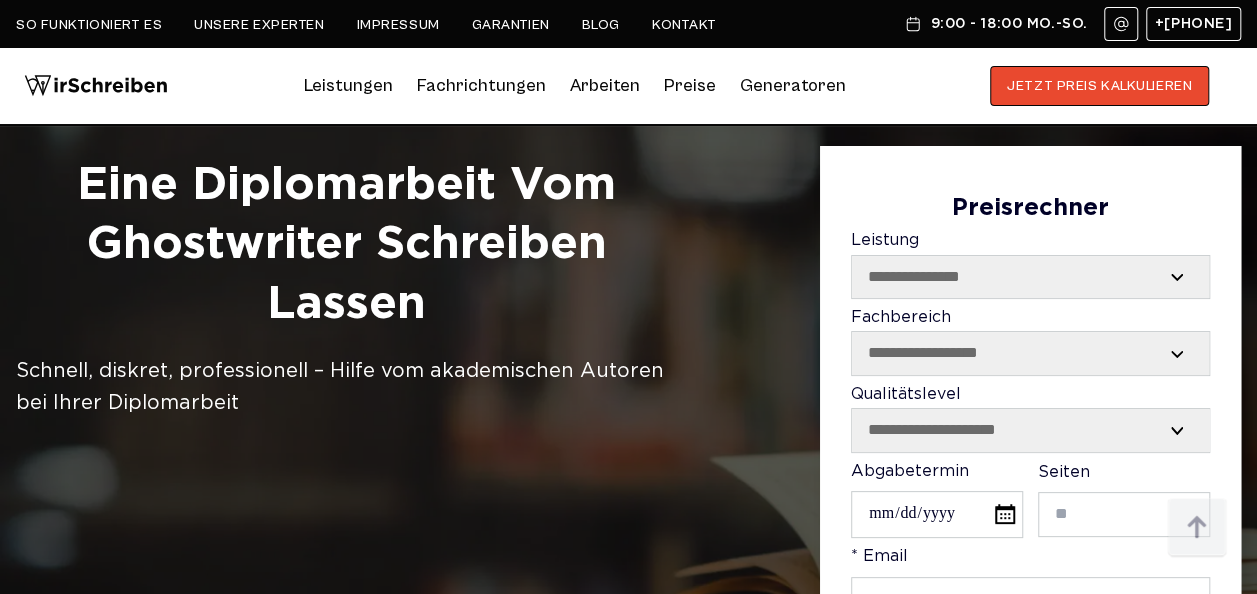 click on "**********" at bounding box center [1030, 277] 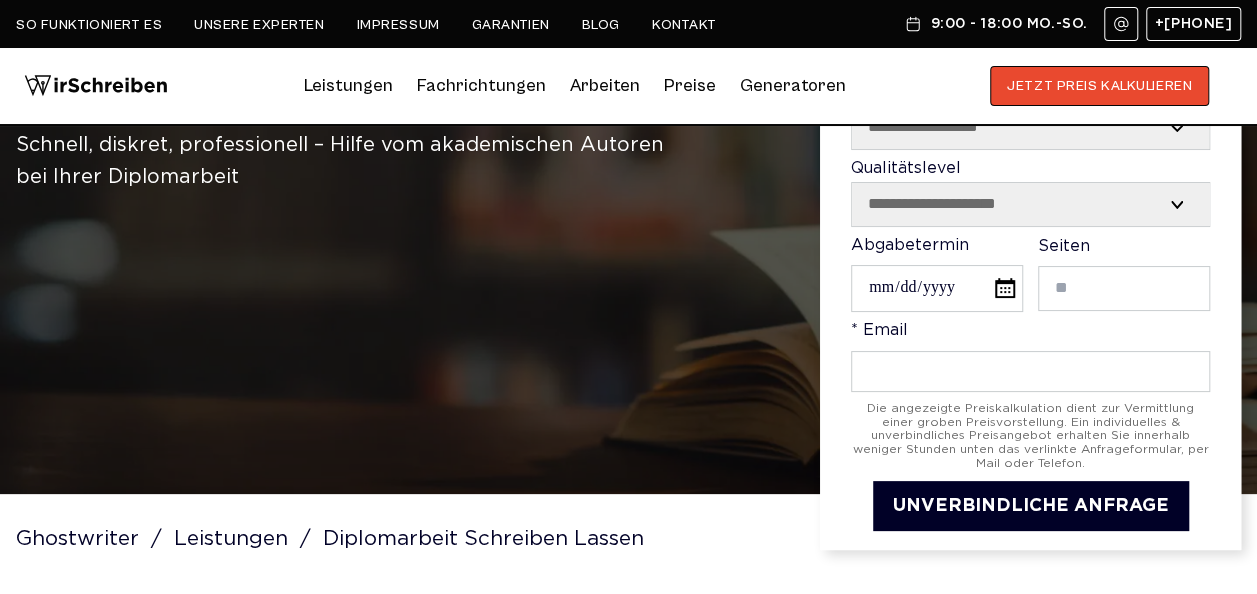 click on "**********" at bounding box center [1030, 235] 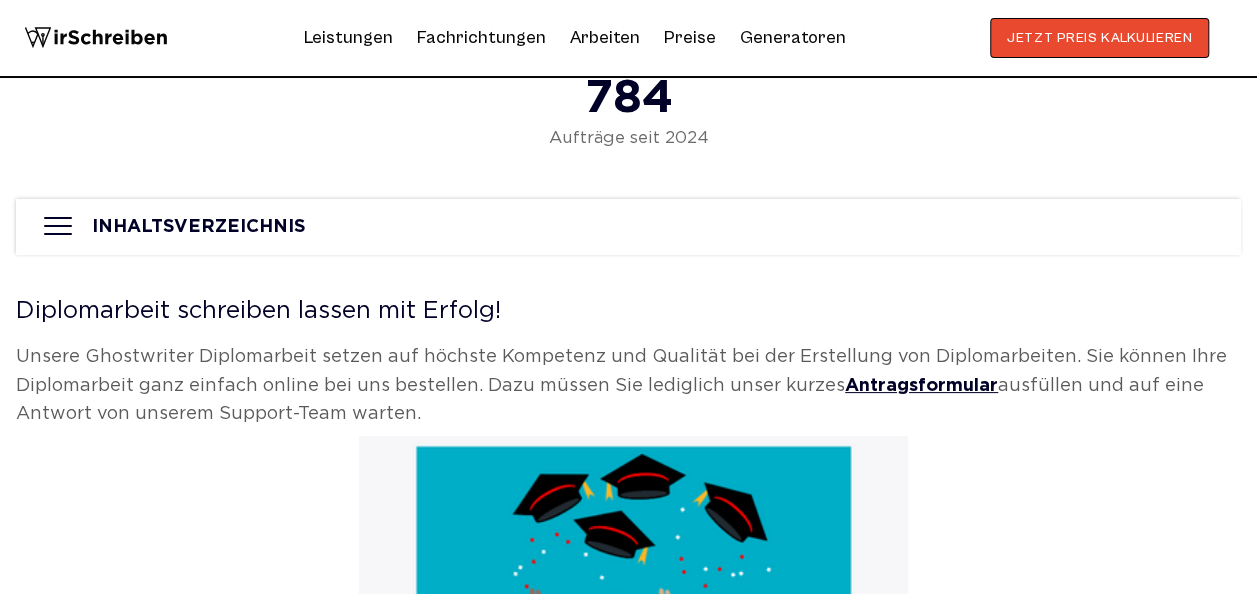 scroll, scrollTop: 700, scrollLeft: 0, axis: vertical 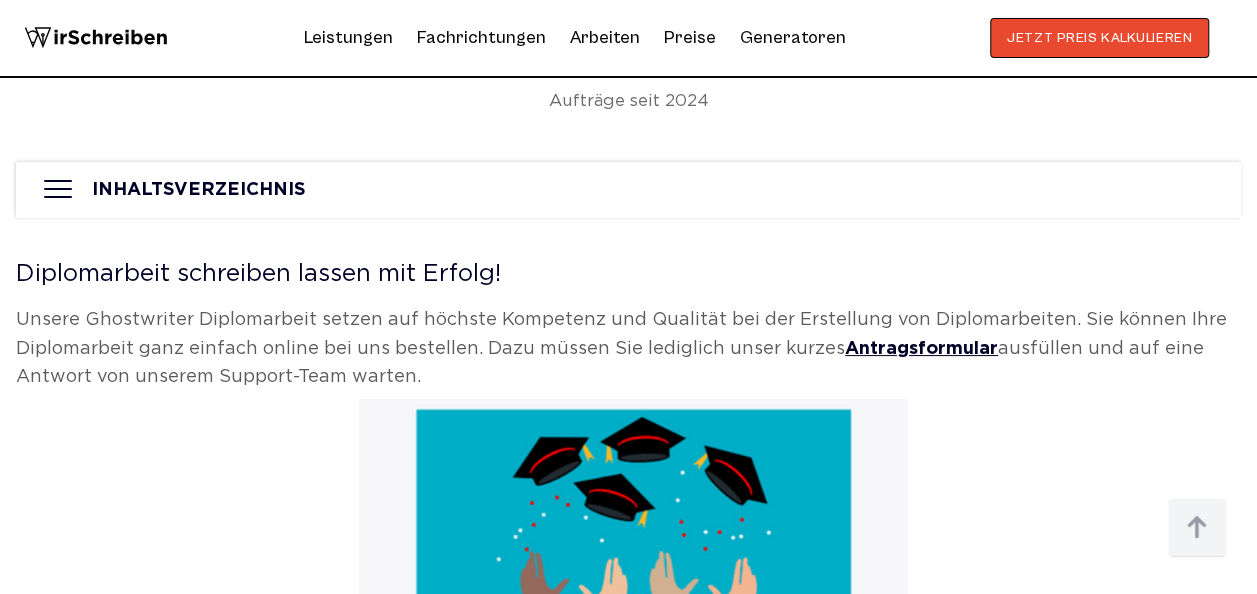 click on "INHALTSVERZEICHNIS" at bounding box center (628, 190) 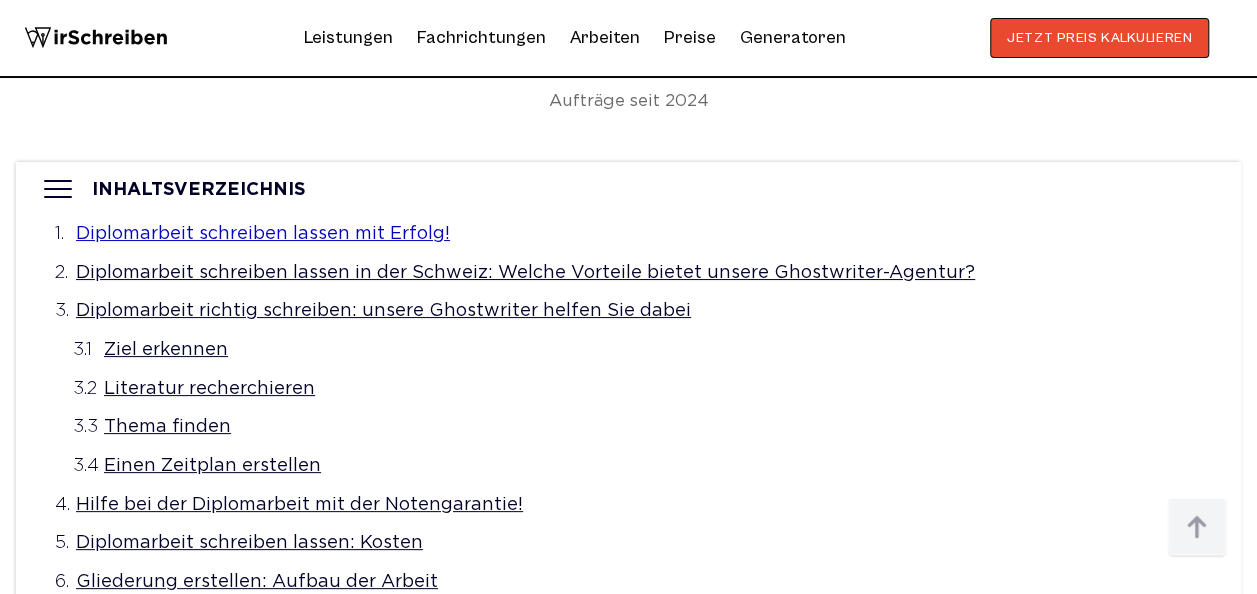 click on "Diplomarbeit schreiben lassen mit Erfolg!" at bounding box center [263, 234] 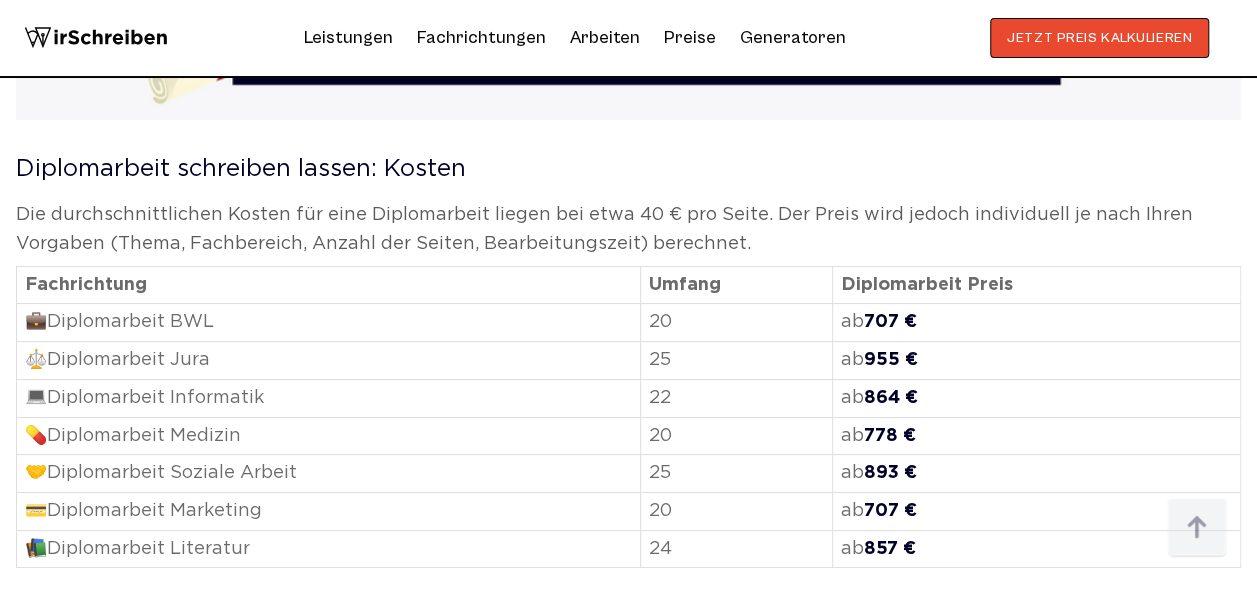 scroll, scrollTop: 4447, scrollLeft: 0, axis: vertical 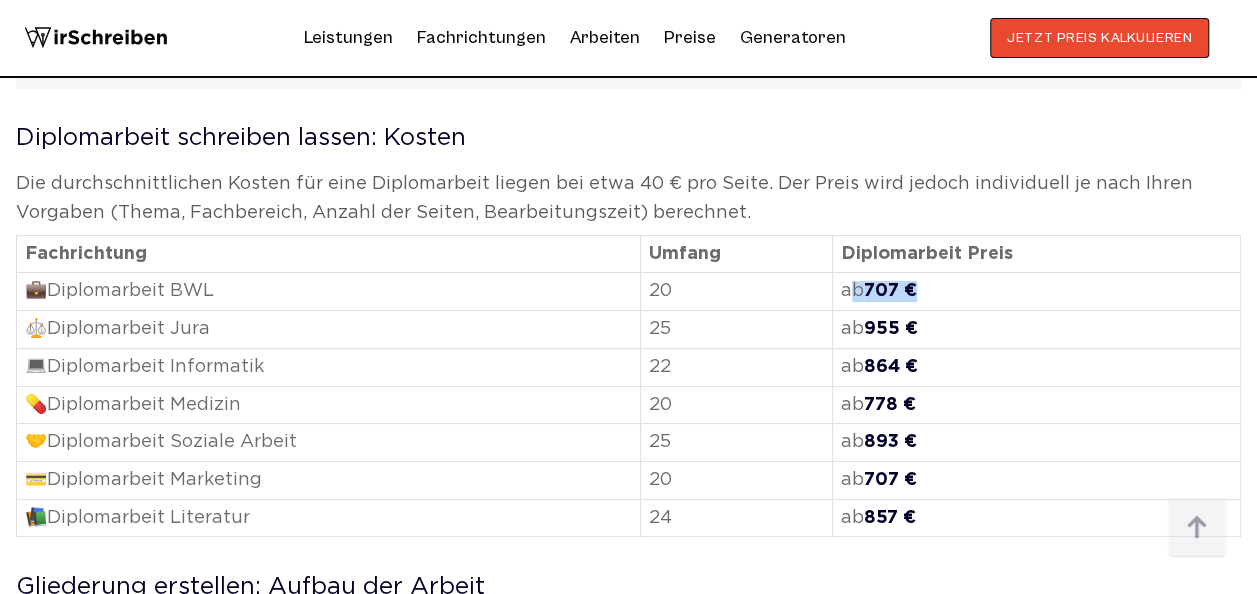 drag, startPoint x: 953, startPoint y: 220, endPoint x: 846, endPoint y: 220, distance: 107 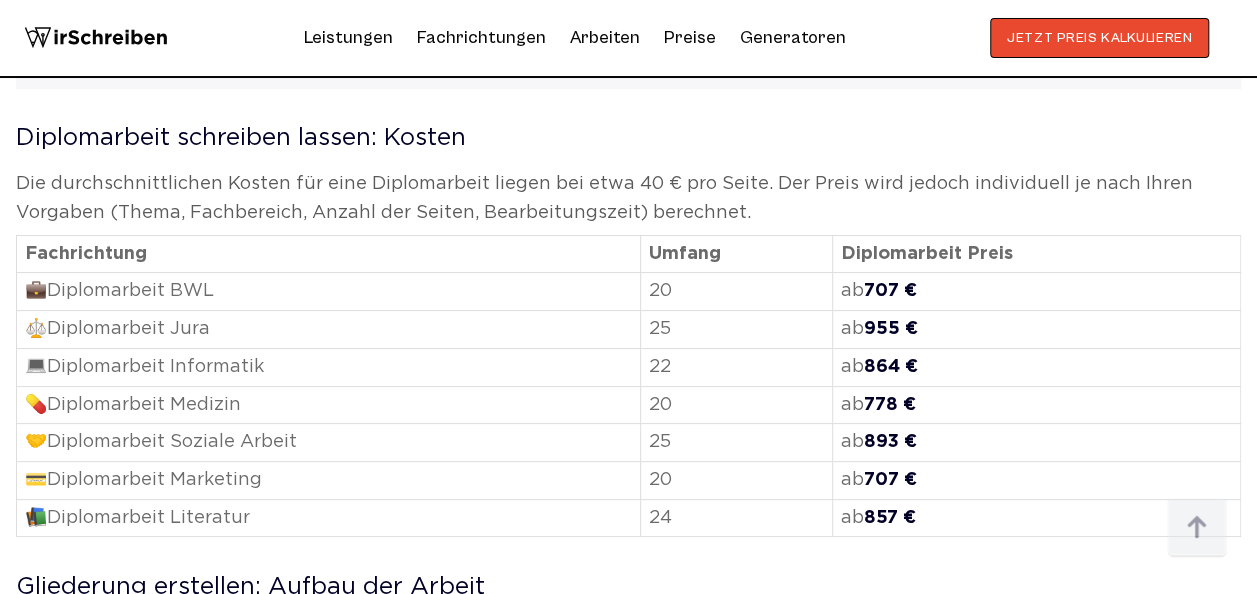 drag, startPoint x: 704, startPoint y: 213, endPoint x: 680, endPoint y: 226, distance: 27.294687 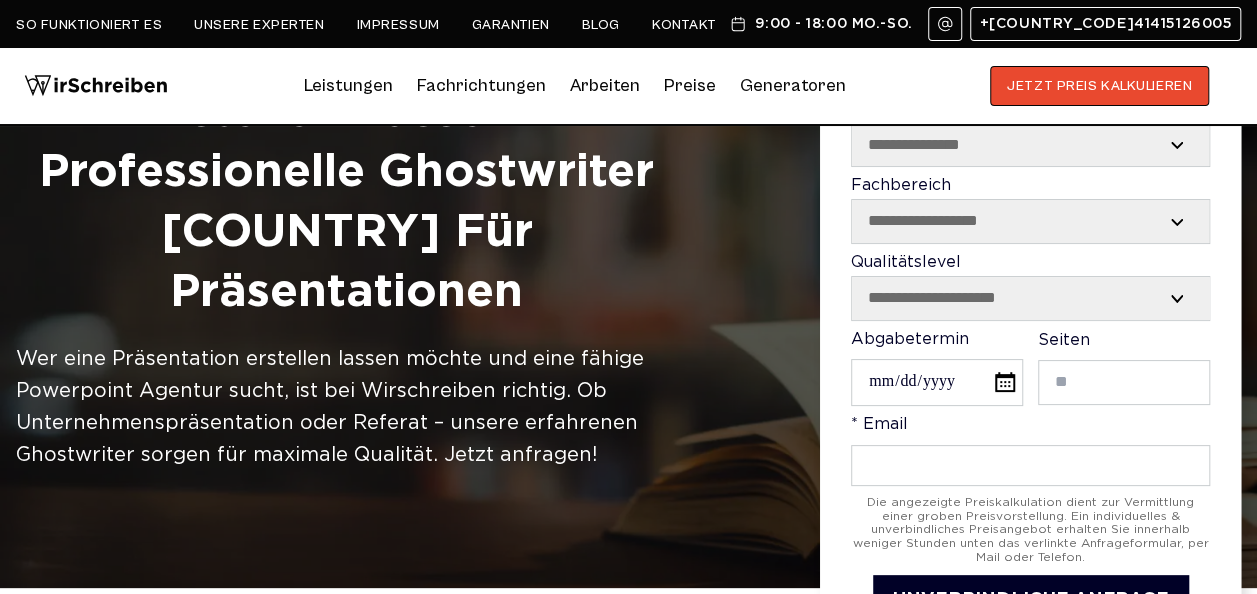 scroll, scrollTop: 0, scrollLeft: 0, axis: both 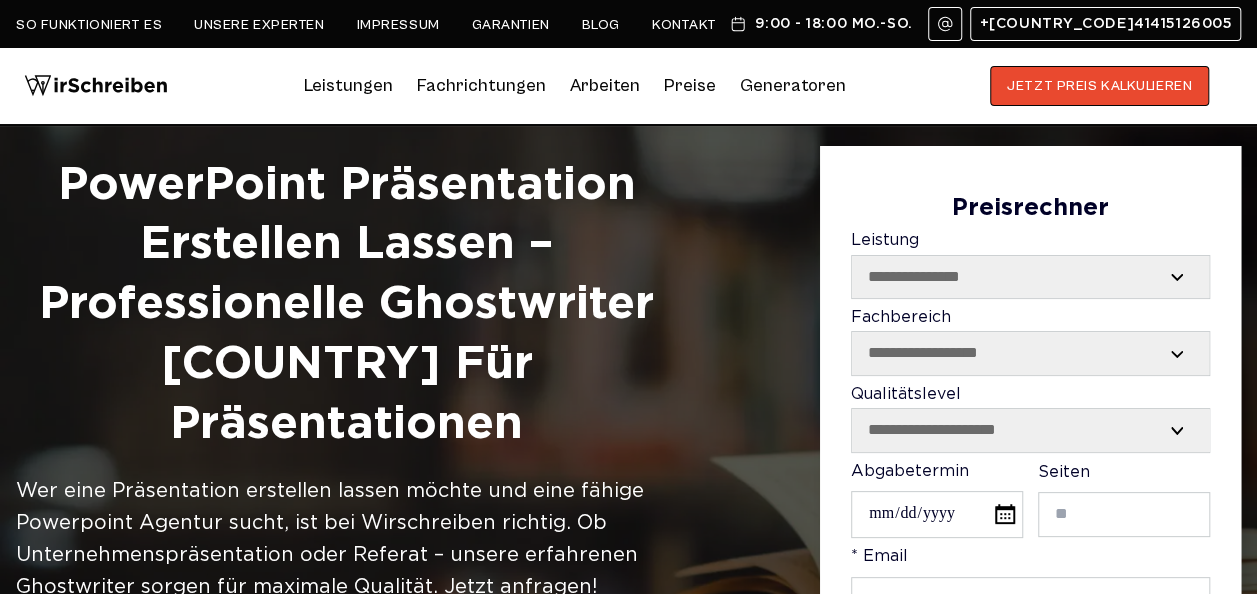 click on "**********" at bounding box center [1030, 277] 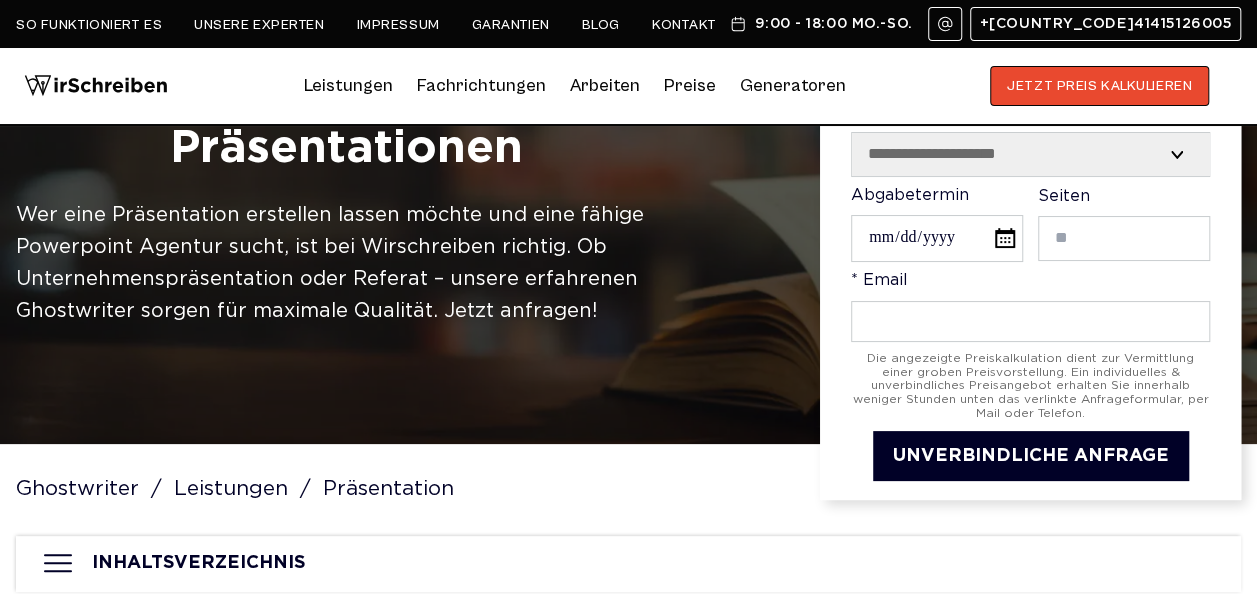 scroll, scrollTop: 0, scrollLeft: 0, axis: both 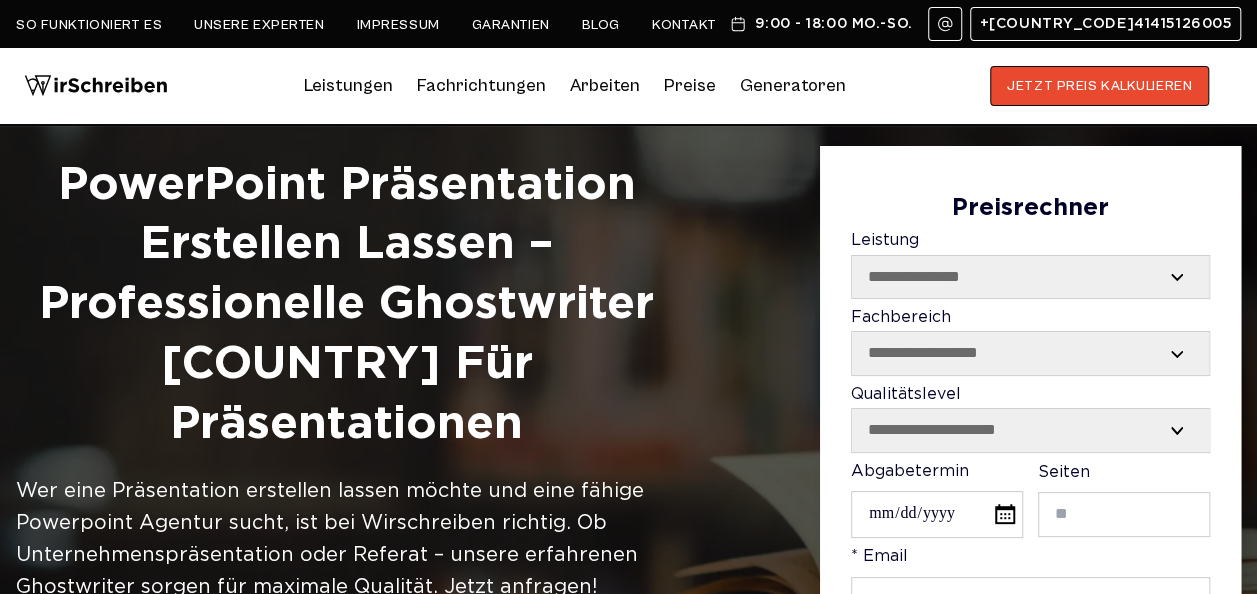 click on "**********" at bounding box center [1031, 430] 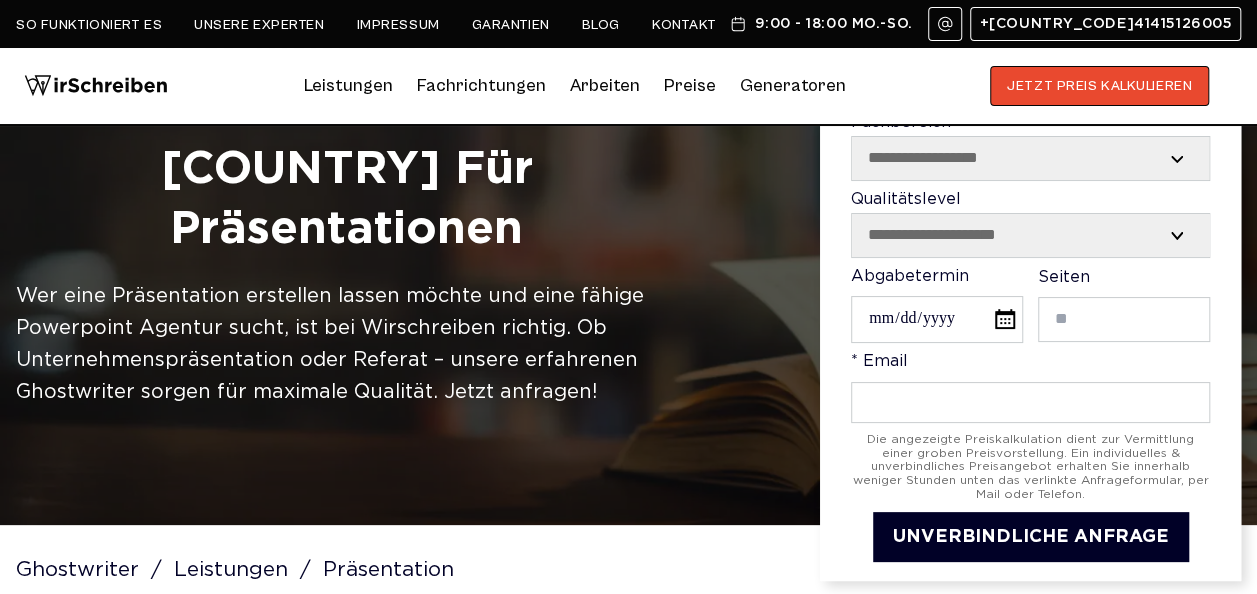 scroll, scrollTop: 100, scrollLeft: 0, axis: vertical 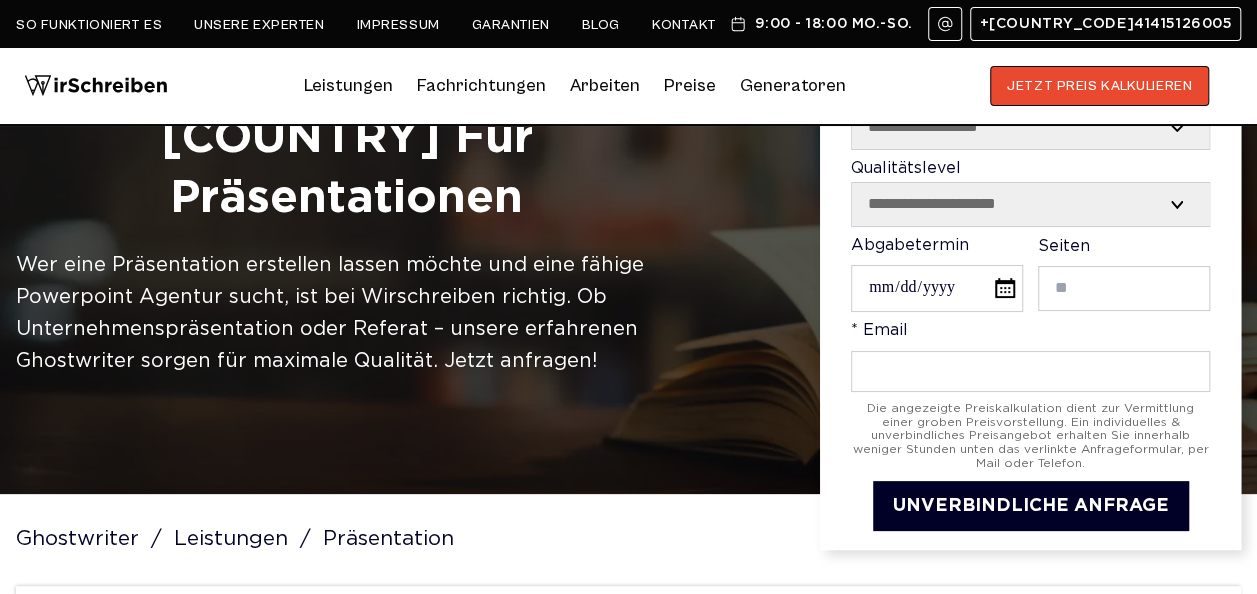 click on "**********" at bounding box center (1031, 204) 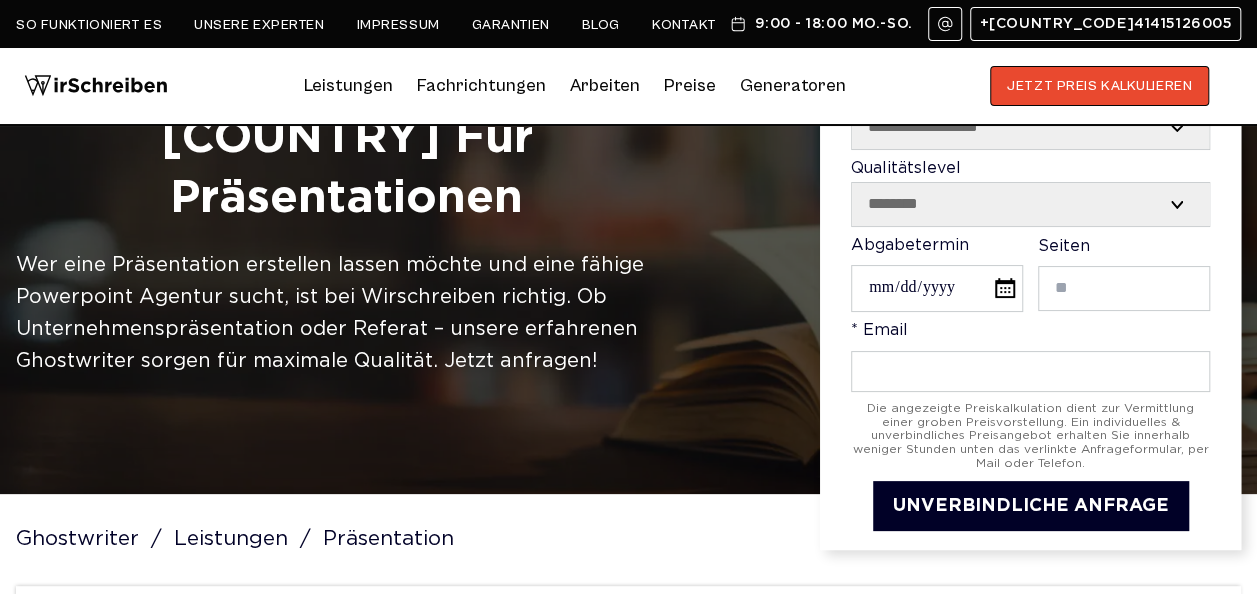 click on "**********" at bounding box center [1031, 204] 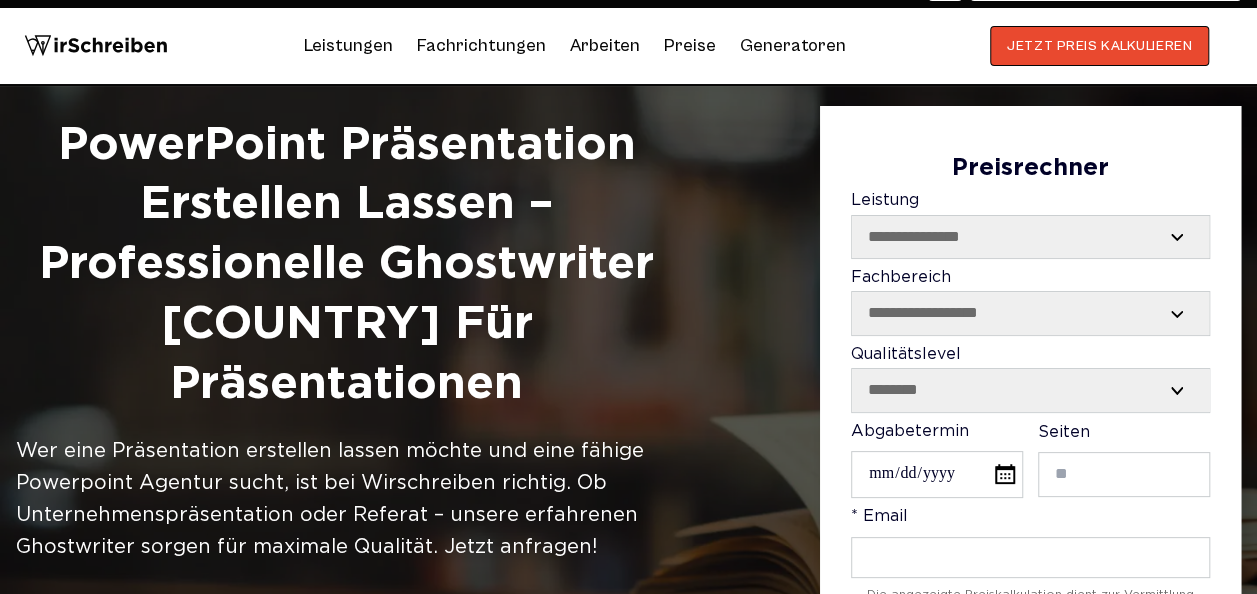 scroll, scrollTop: 0, scrollLeft: 0, axis: both 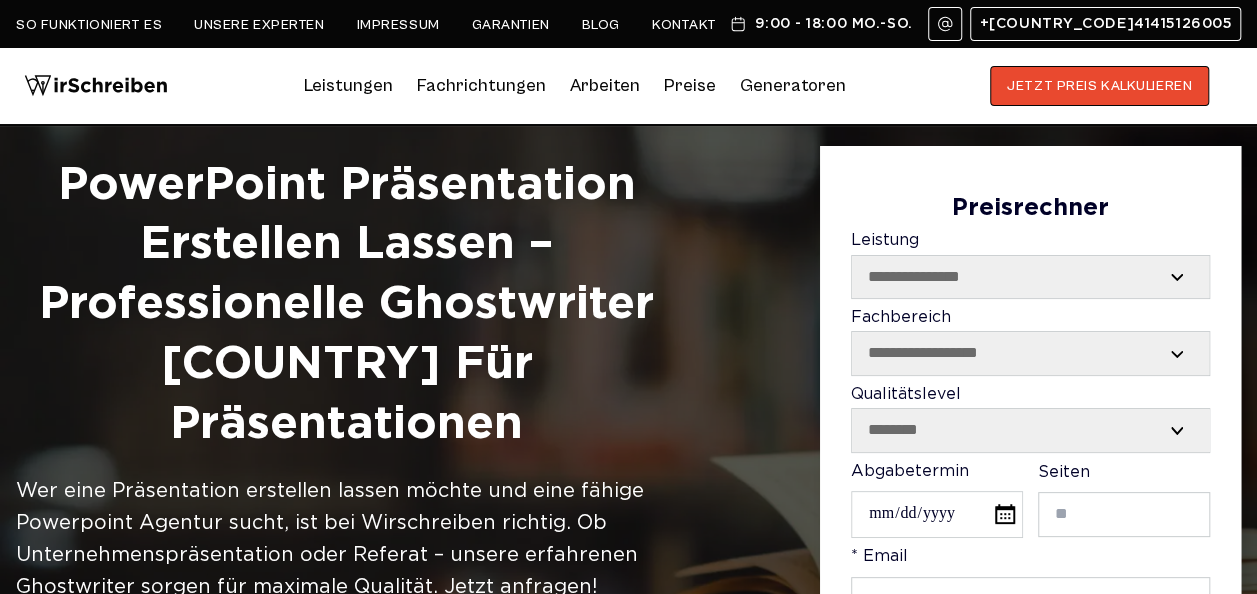 click on "Abgabetermin" at bounding box center [937, 514] 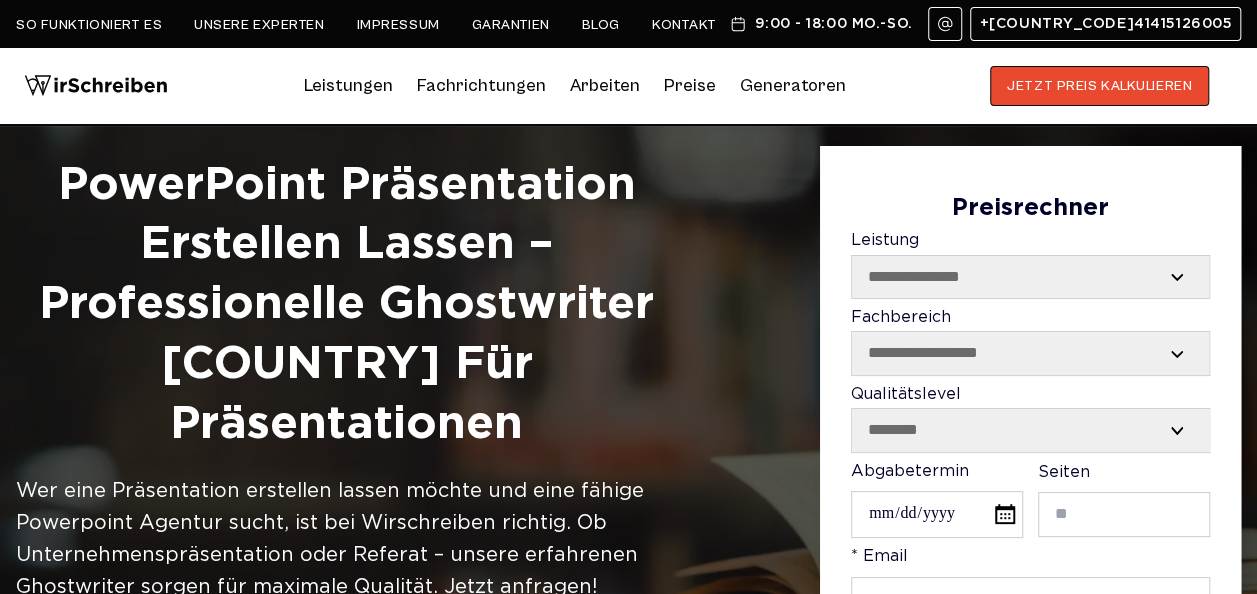 click on "**********" at bounding box center (628, 461) 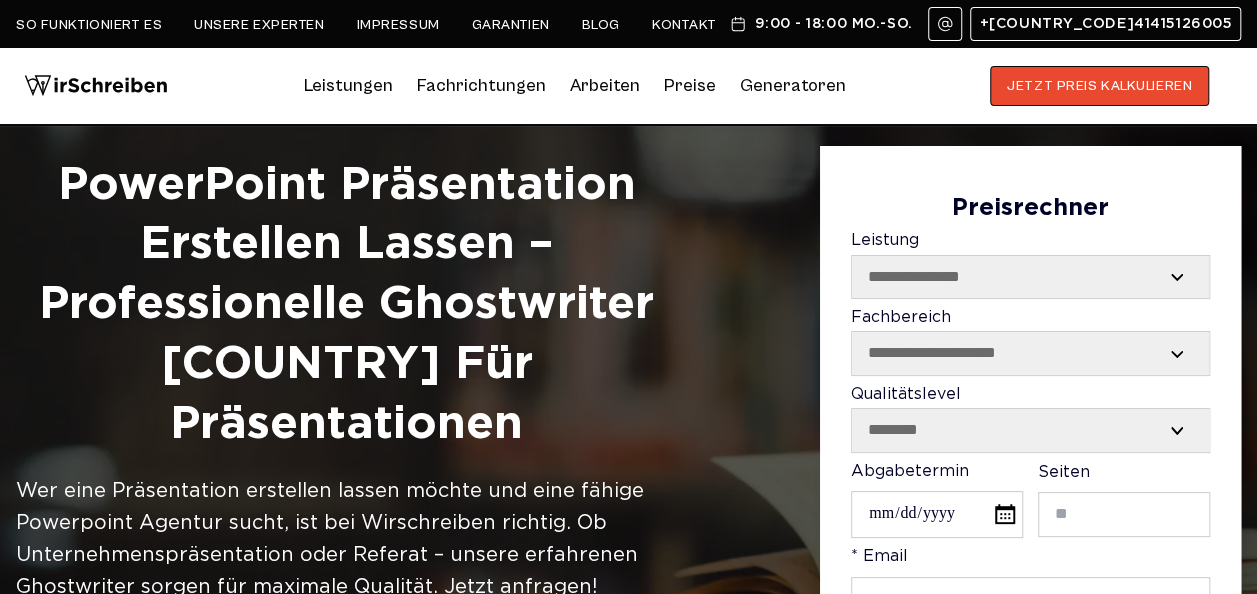 click on "**********" at bounding box center (1030, 353) 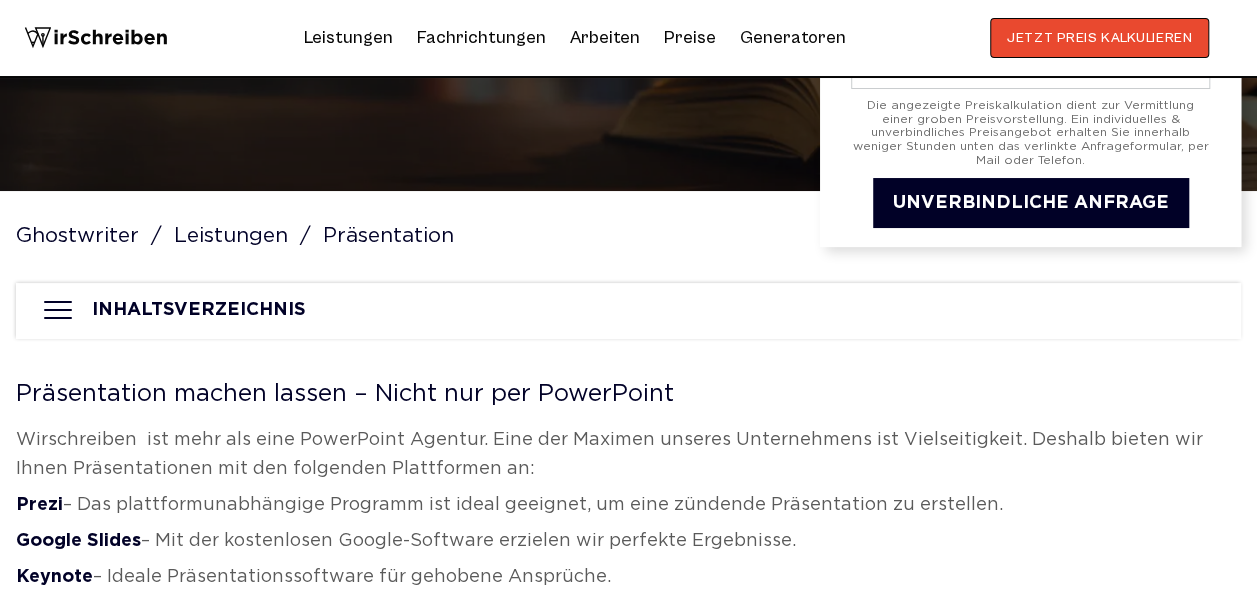scroll, scrollTop: 500, scrollLeft: 0, axis: vertical 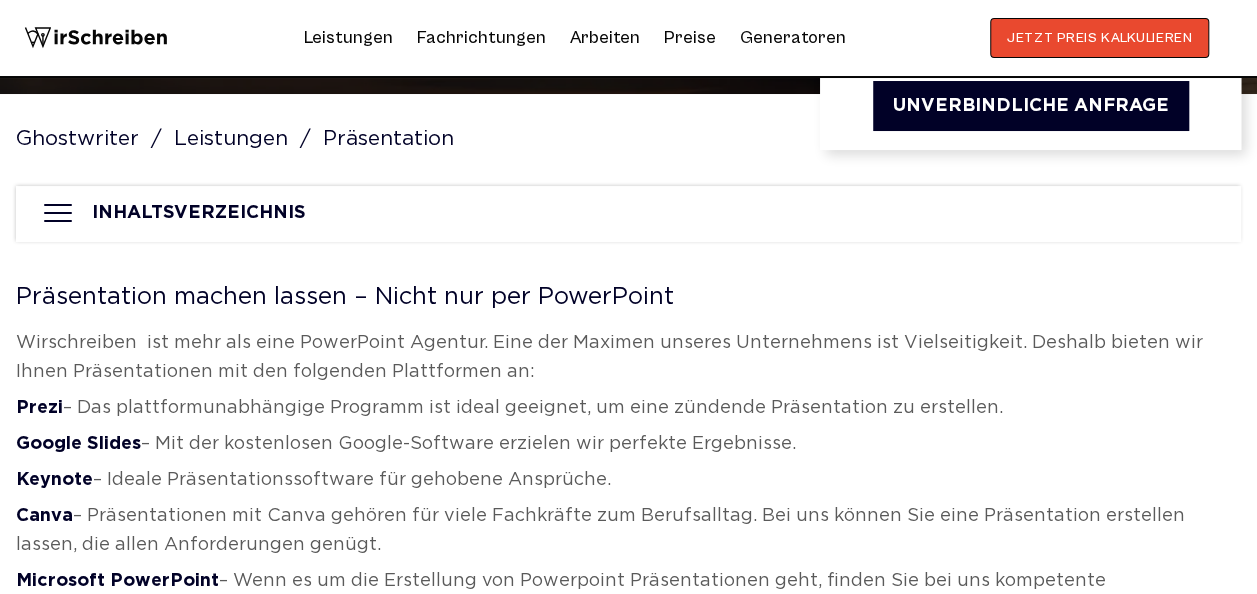 click on "Preise" at bounding box center (690, 37) 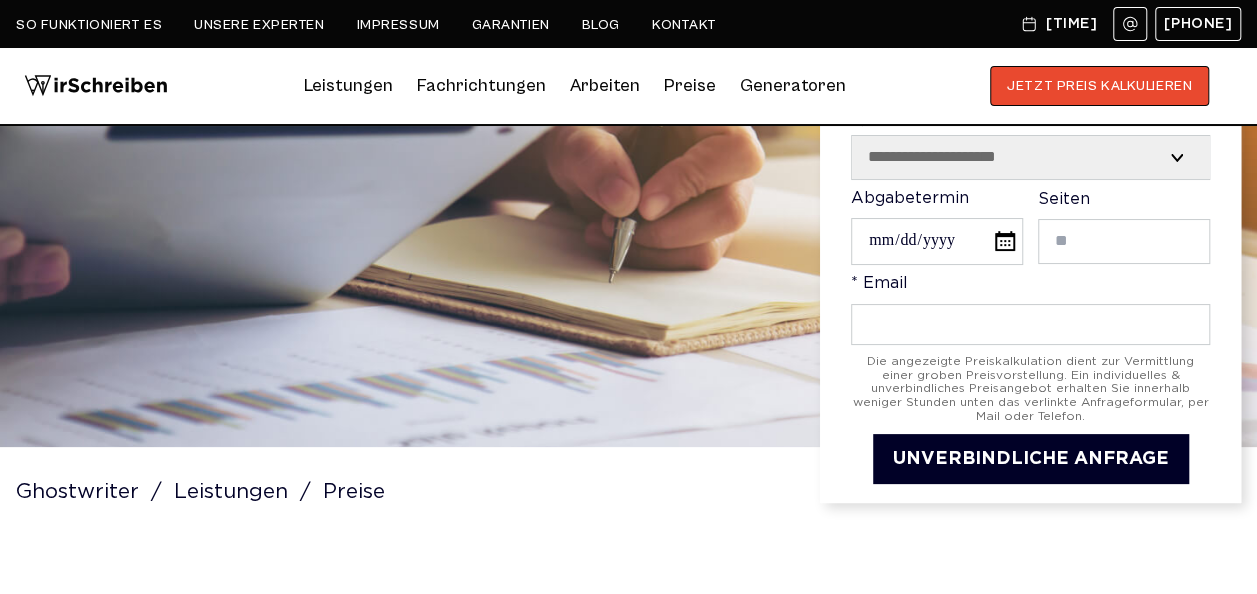 scroll, scrollTop: 0, scrollLeft: 0, axis: both 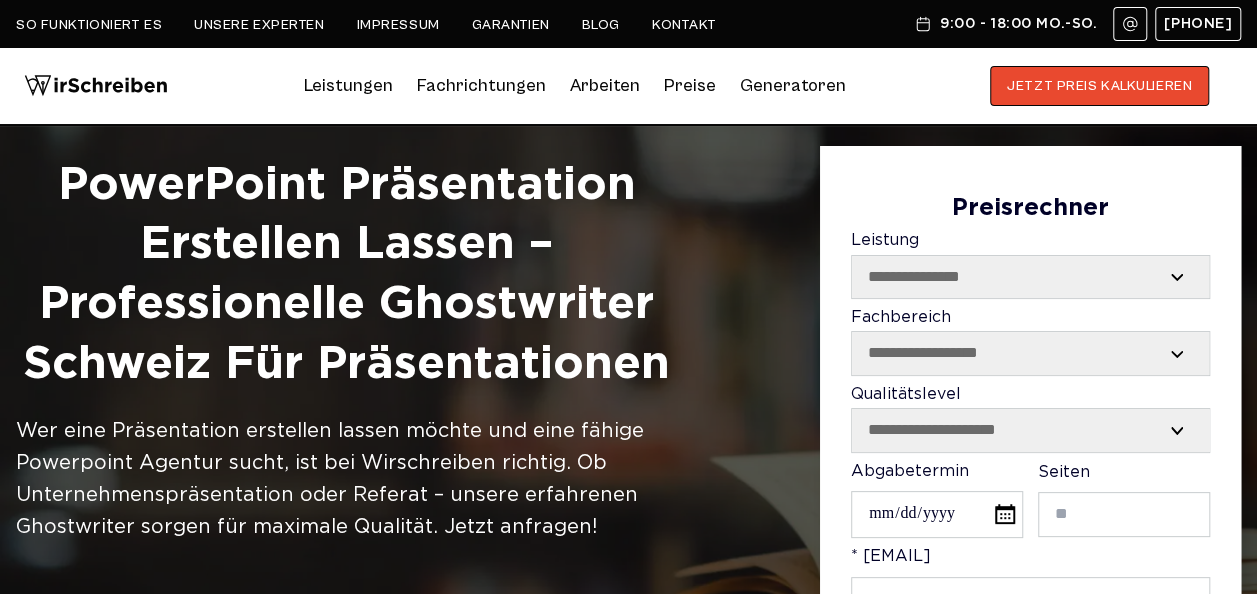 click on "**********" at bounding box center (1030, 277) 